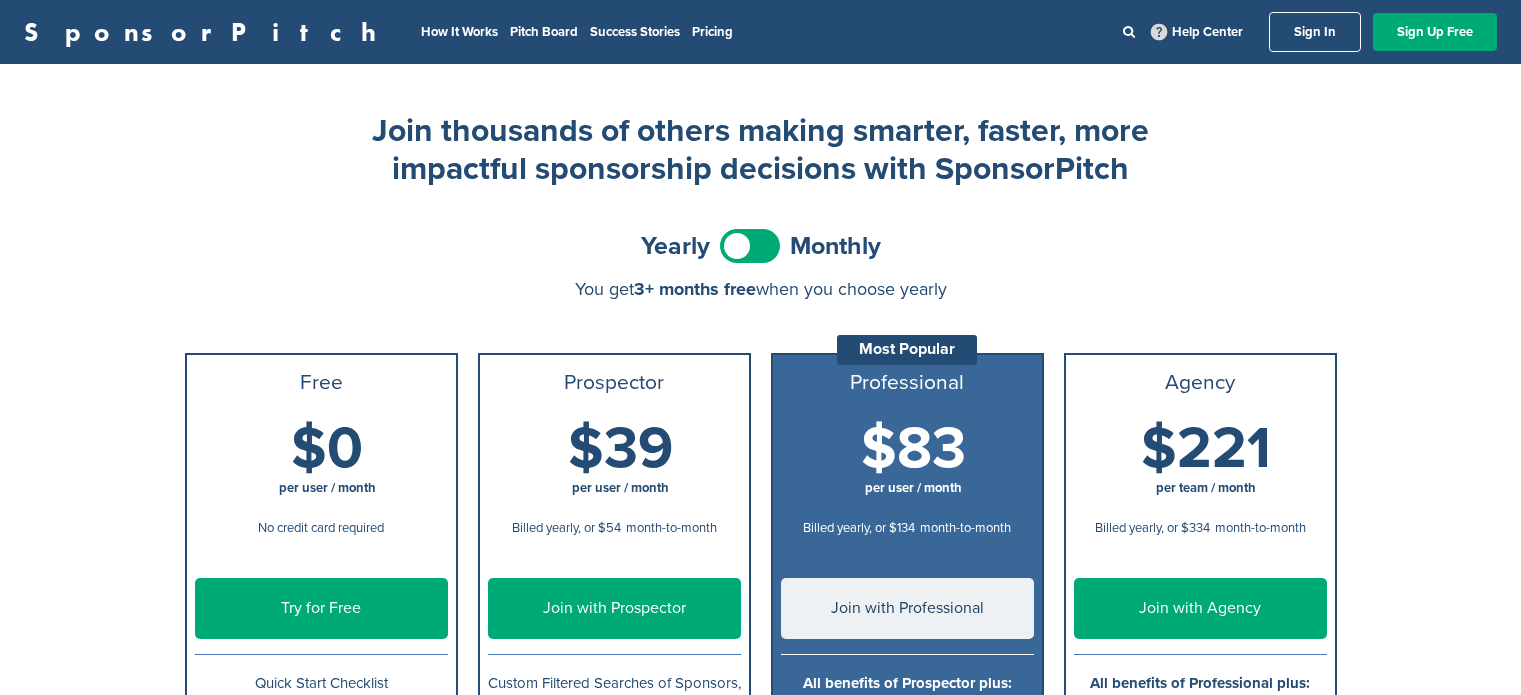 scroll, scrollTop: 0, scrollLeft: 0, axis: both 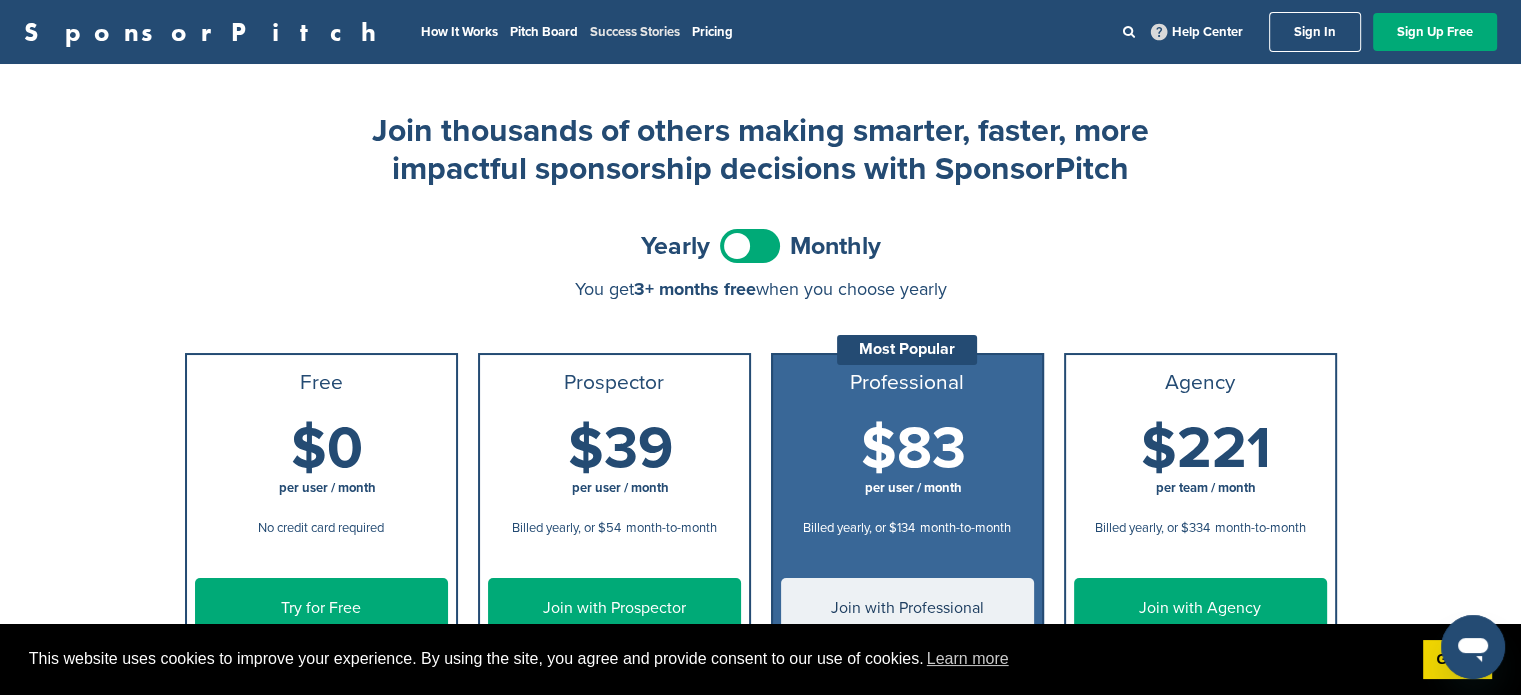 click on "Success Stories" at bounding box center [635, 32] 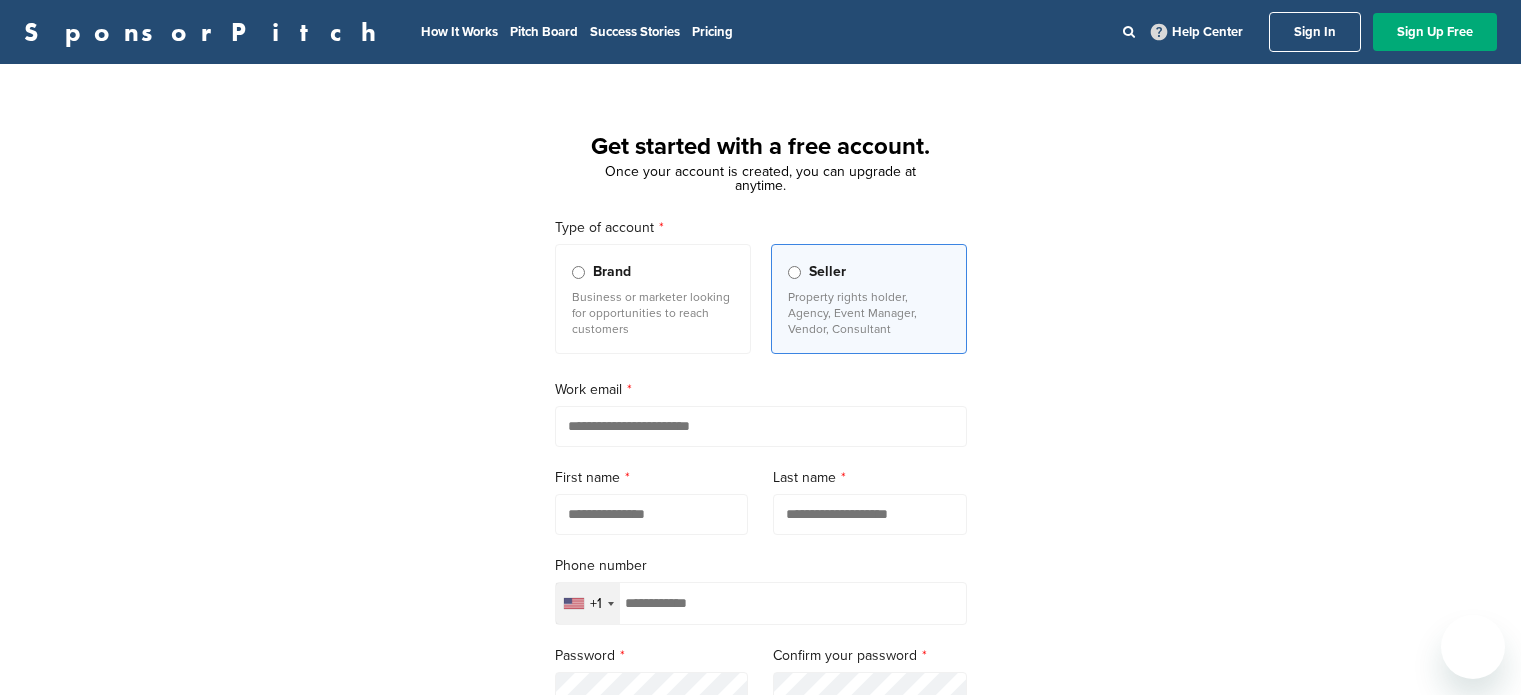 scroll, scrollTop: 0, scrollLeft: 0, axis: both 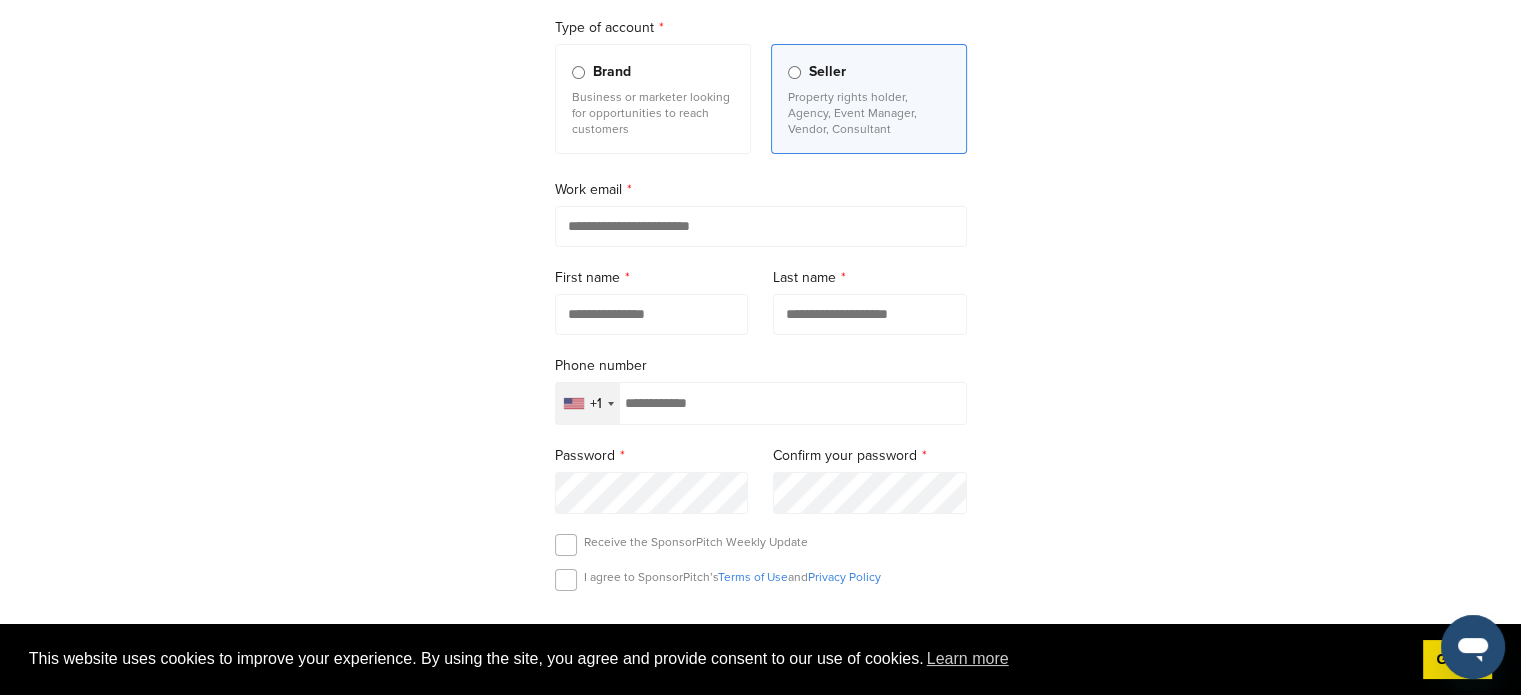 click at bounding box center [761, 226] 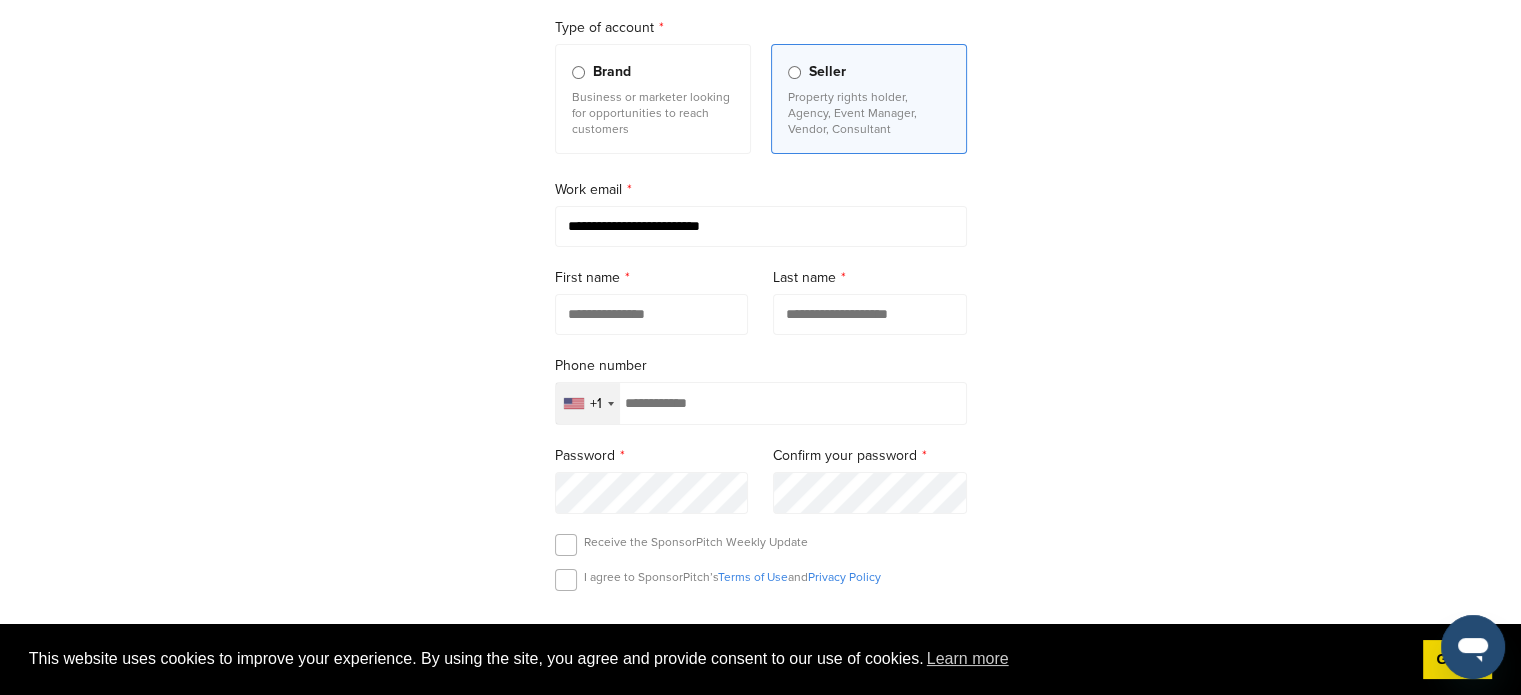 click at bounding box center (652, 314) 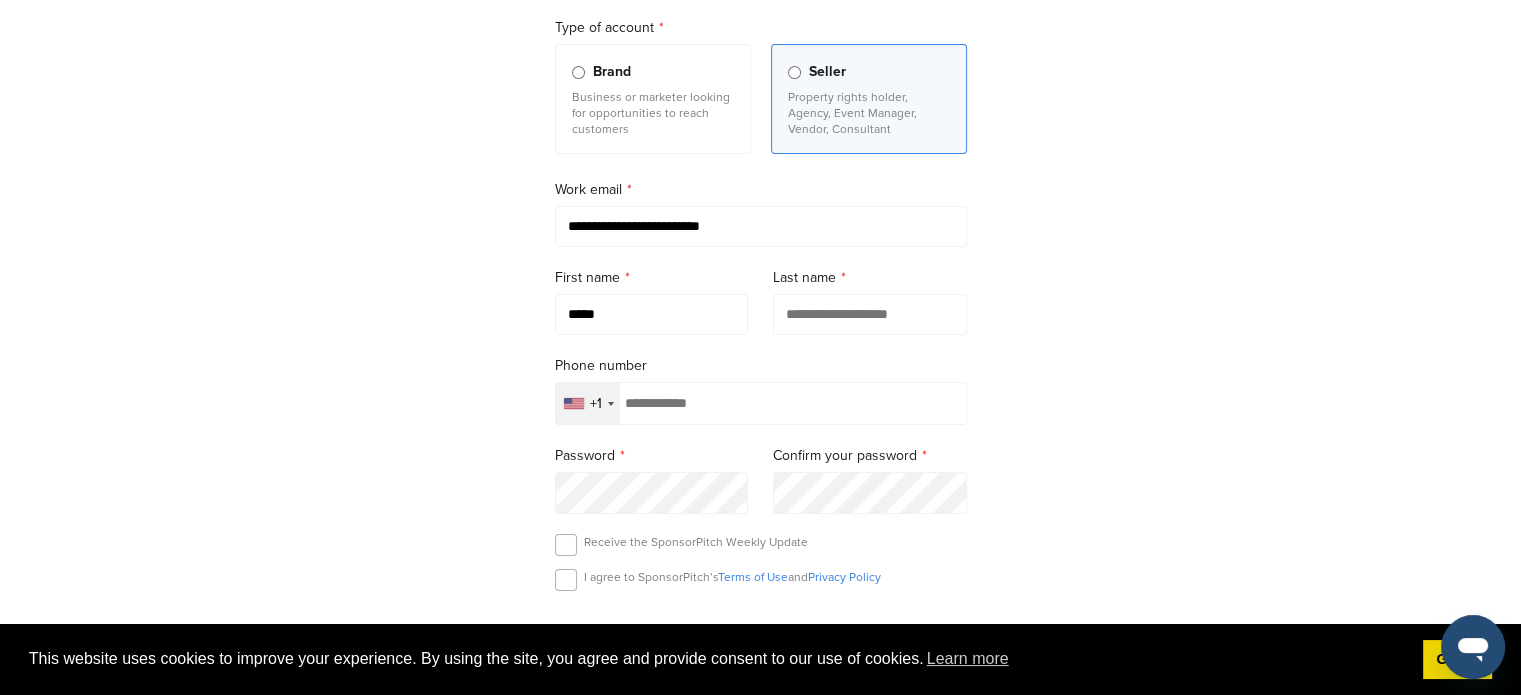 type on "*****" 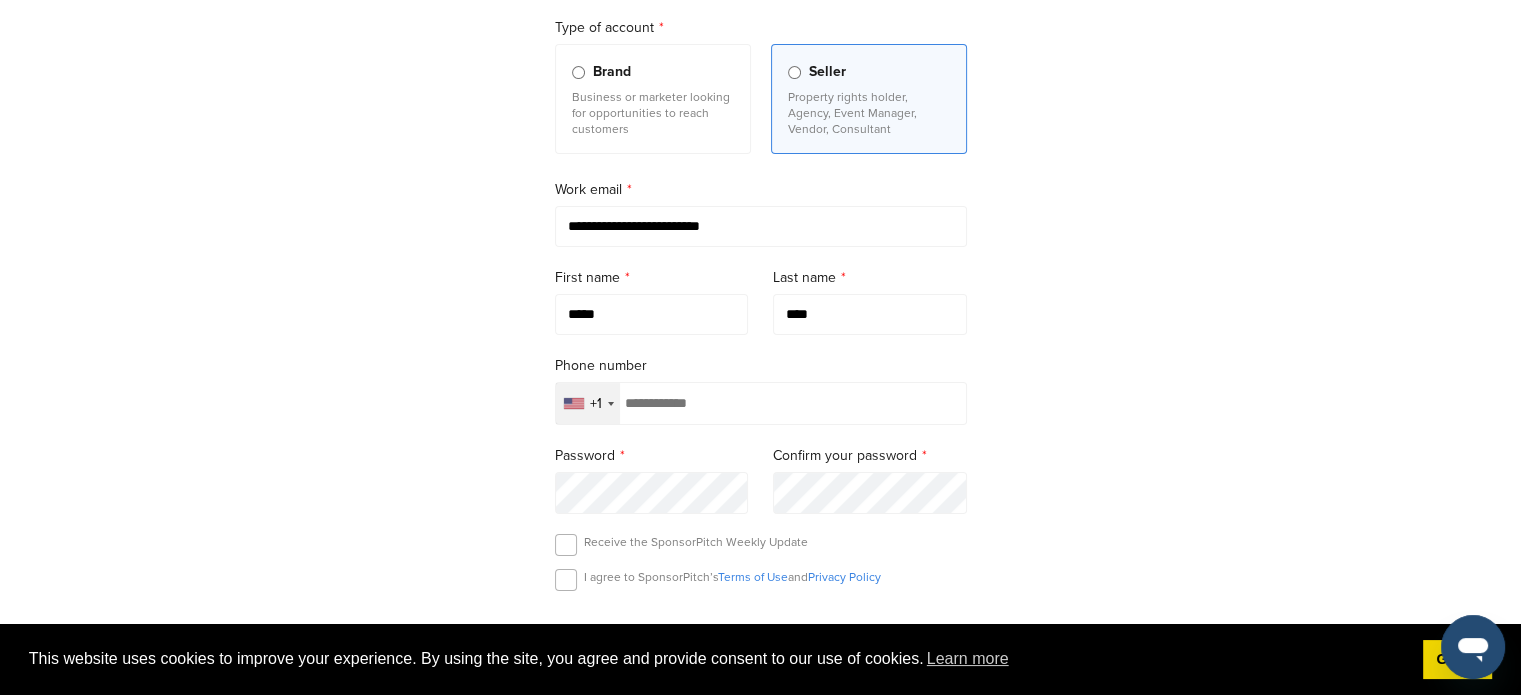 type on "****" 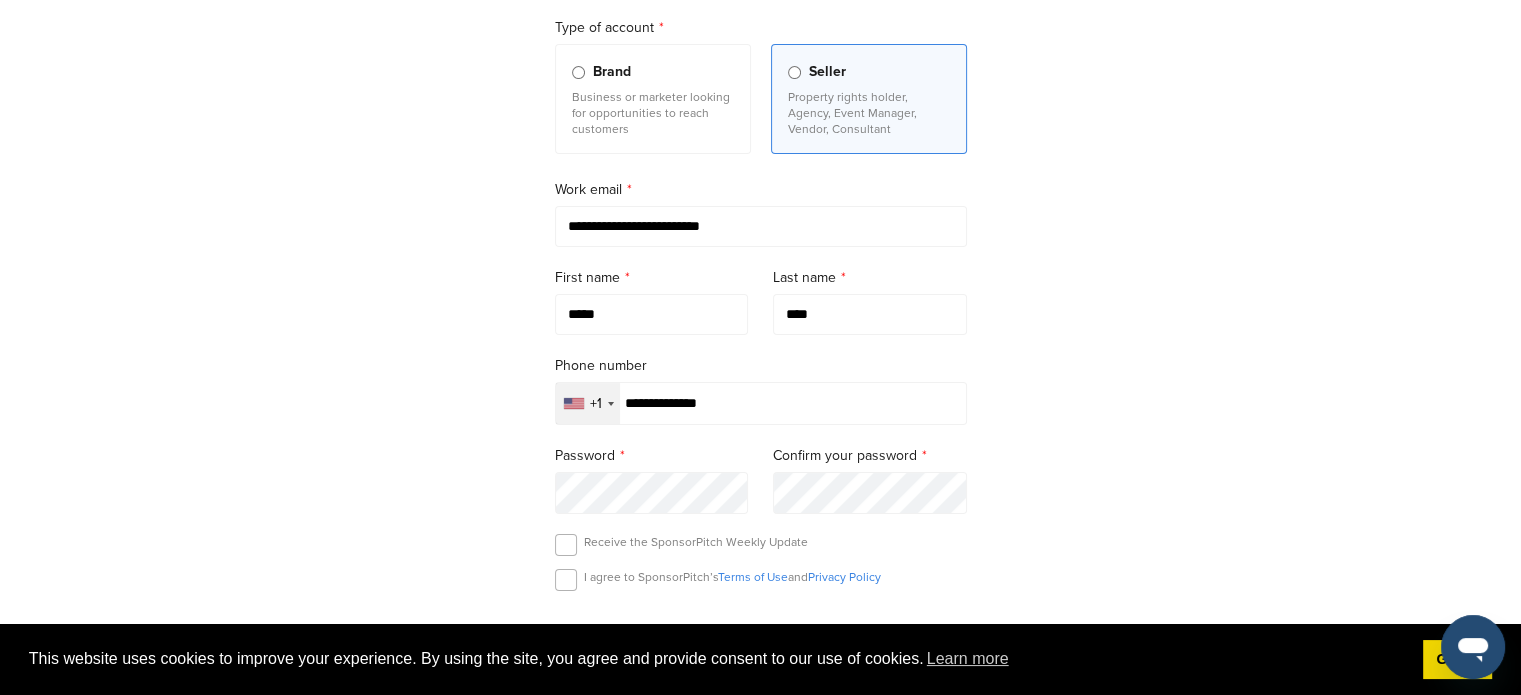 type on "**********" 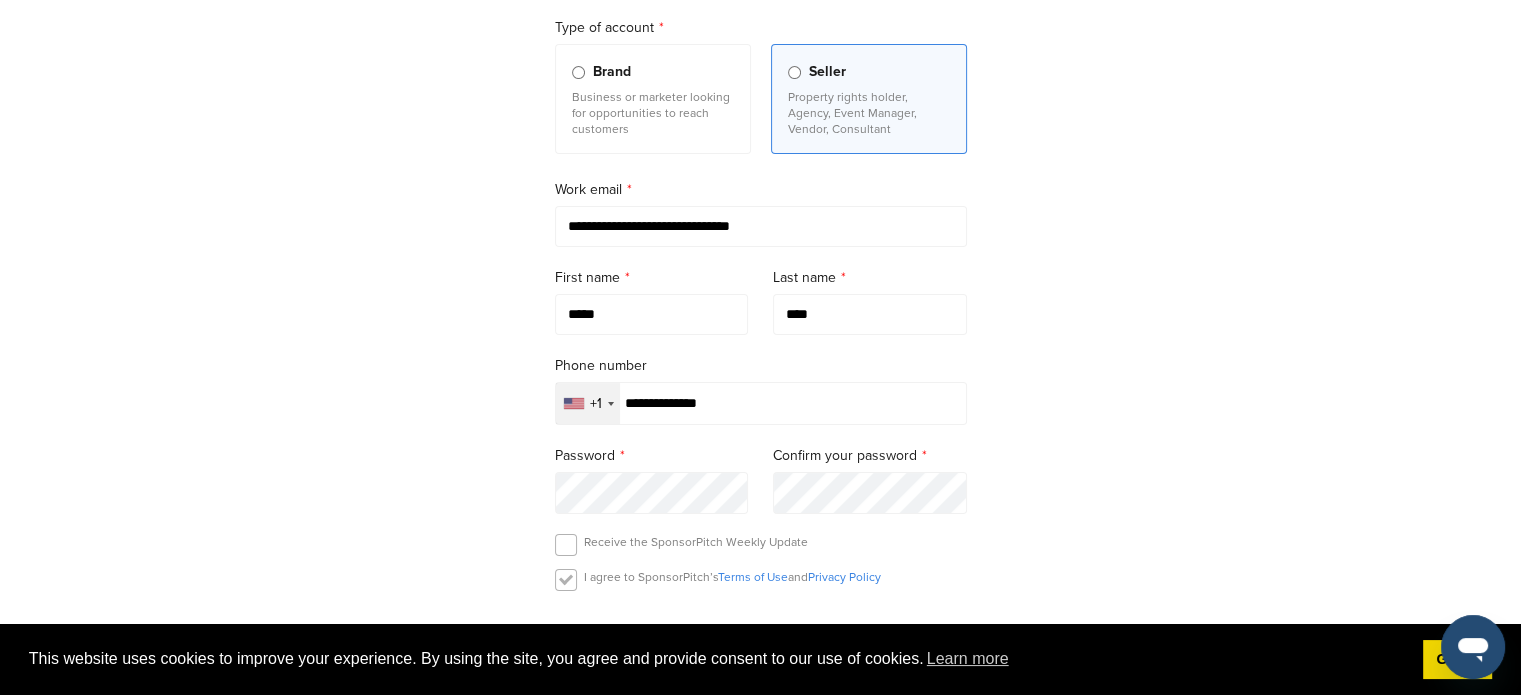 type on "**********" 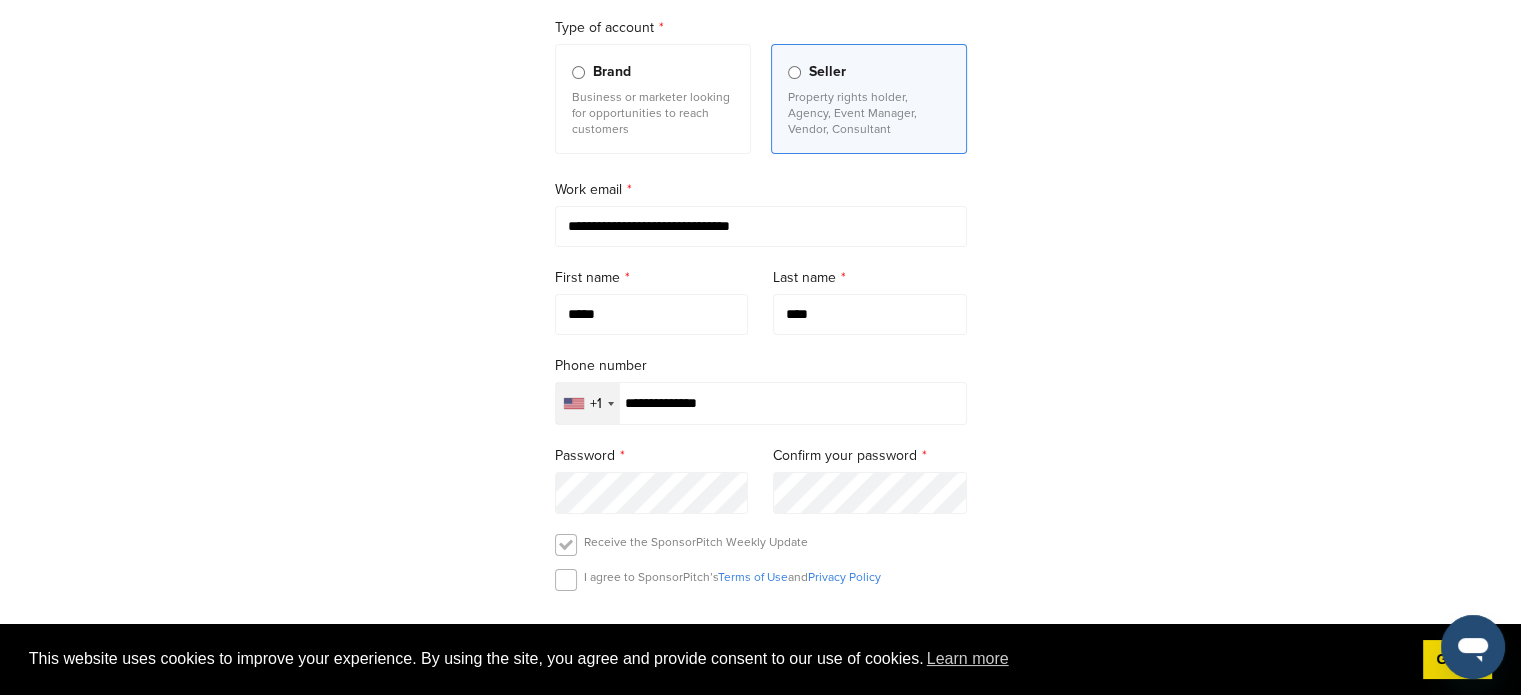 click at bounding box center (566, 545) 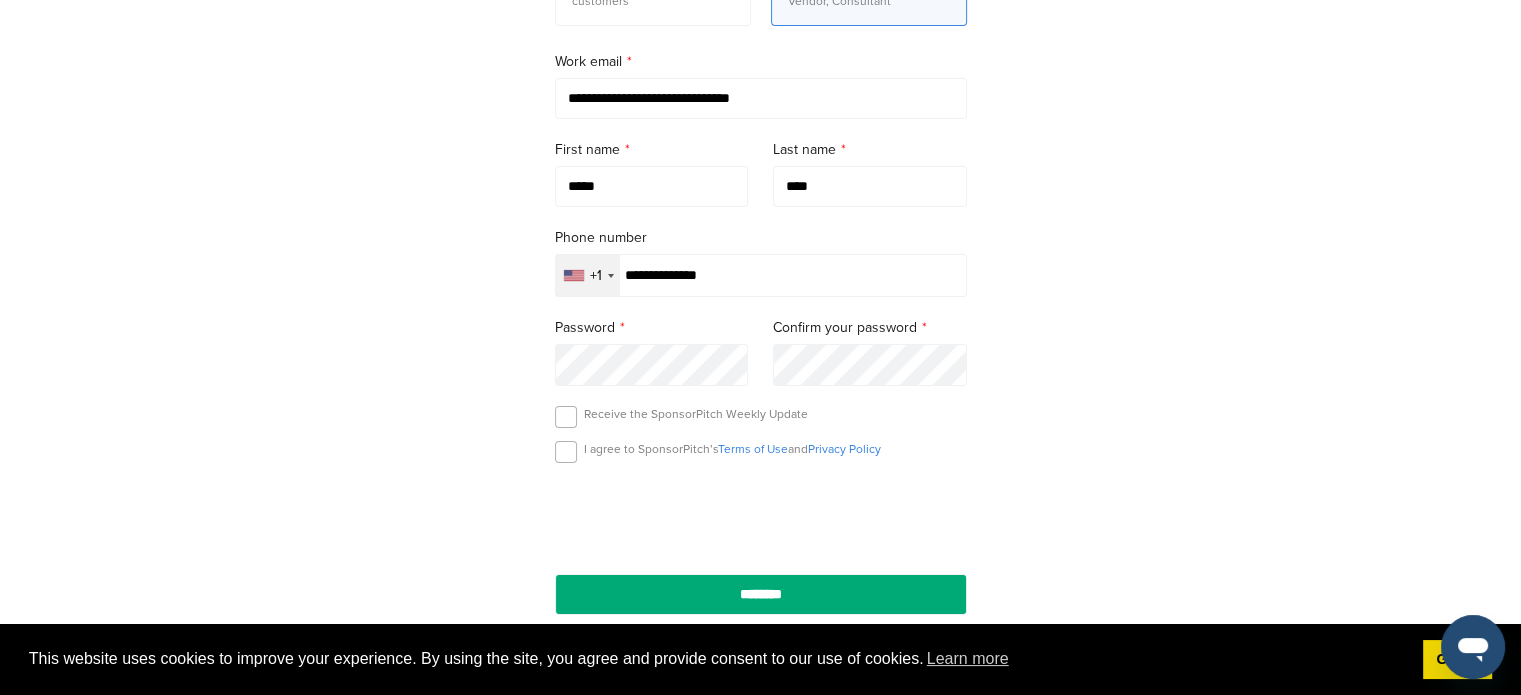 scroll, scrollTop: 600, scrollLeft: 0, axis: vertical 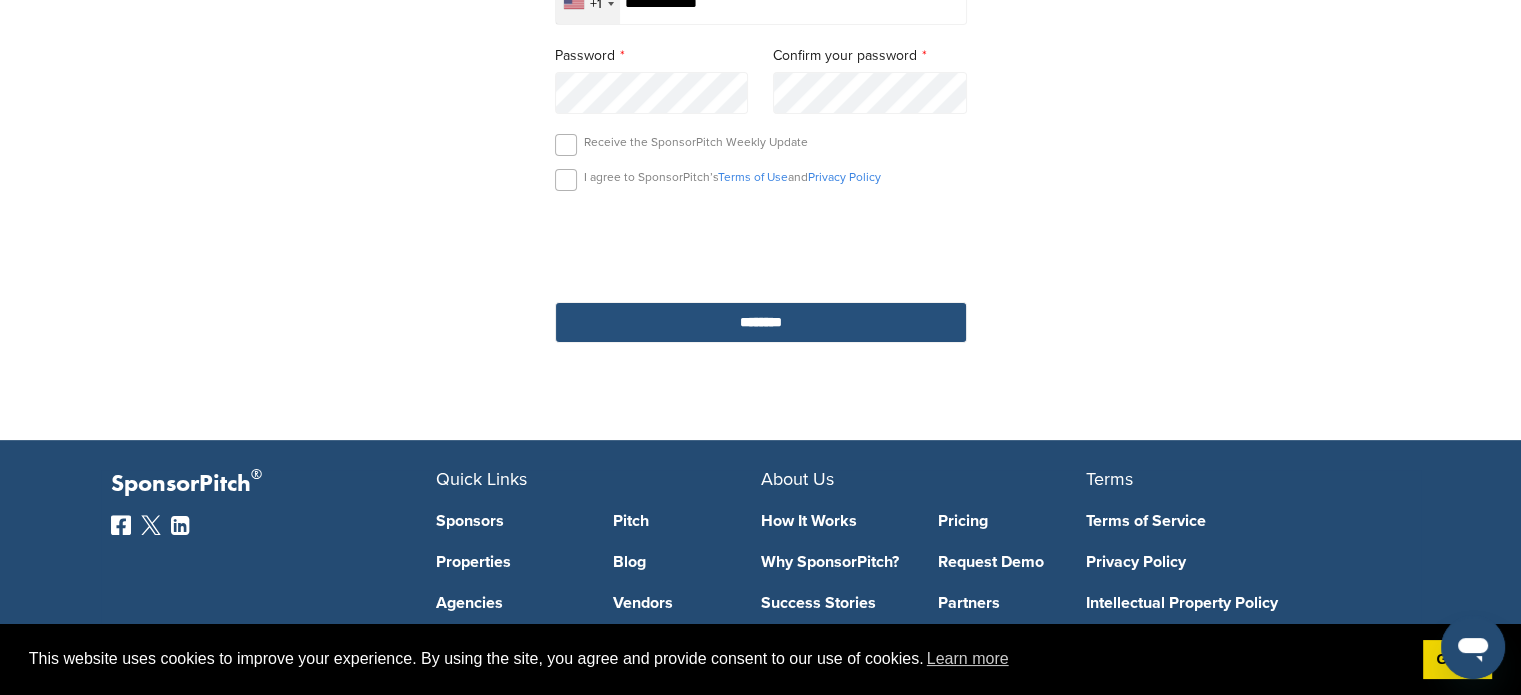 click on "********" at bounding box center [761, 322] 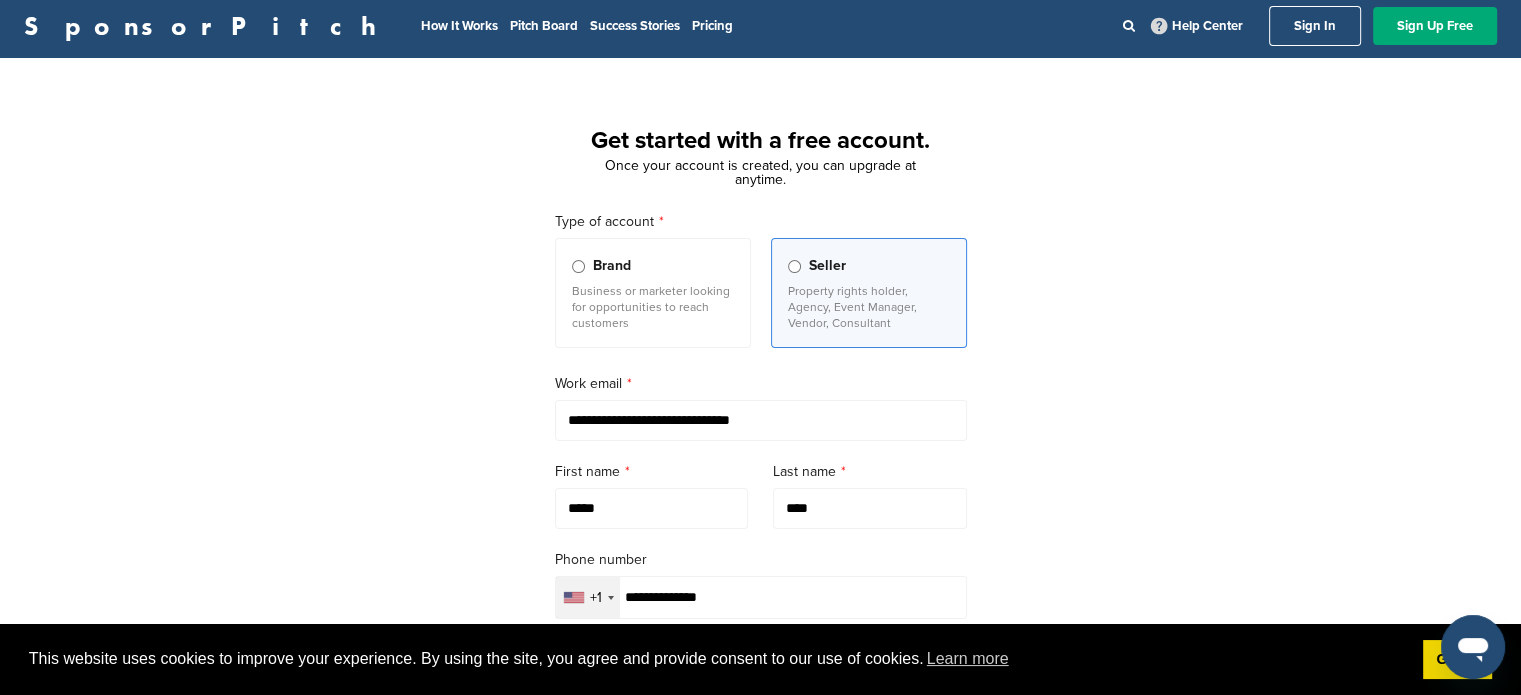 scroll, scrollTop: 0, scrollLeft: 0, axis: both 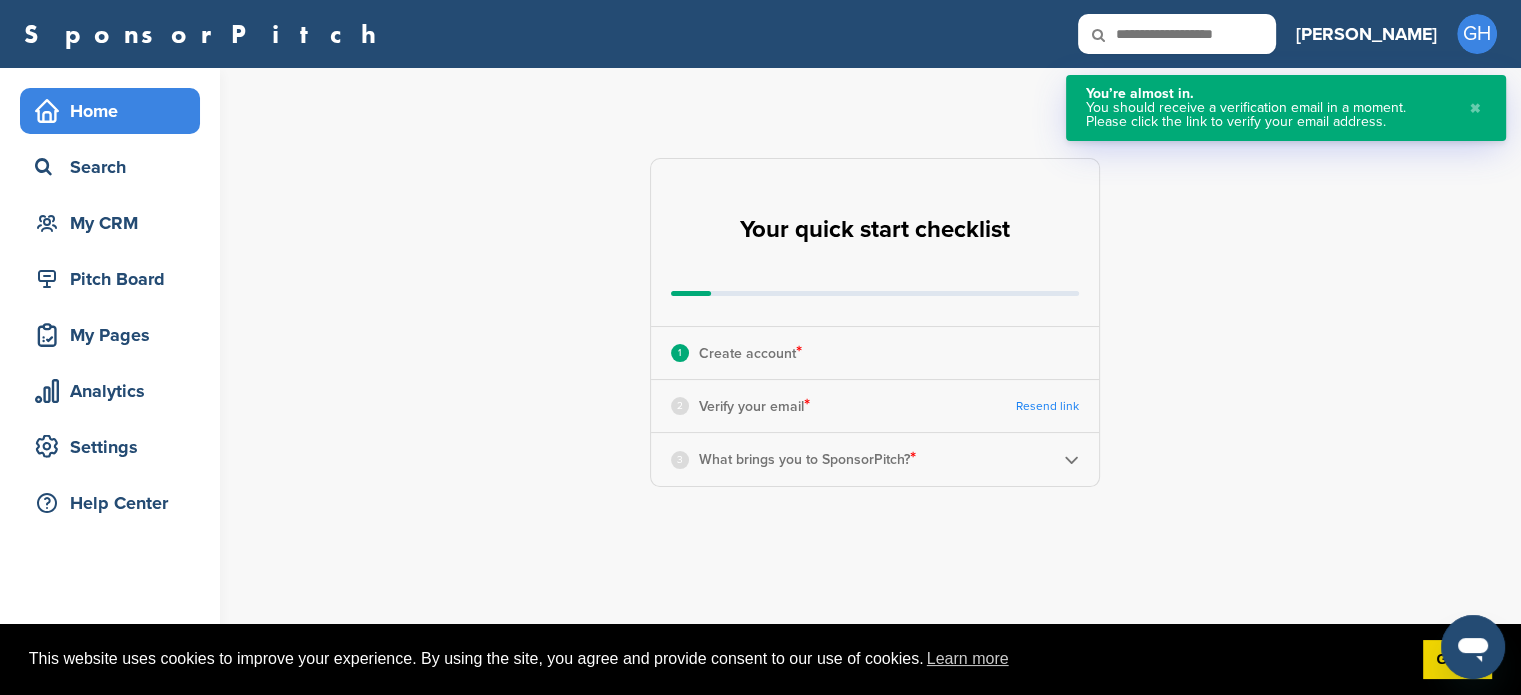 click on "✖" at bounding box center [1475, 108] 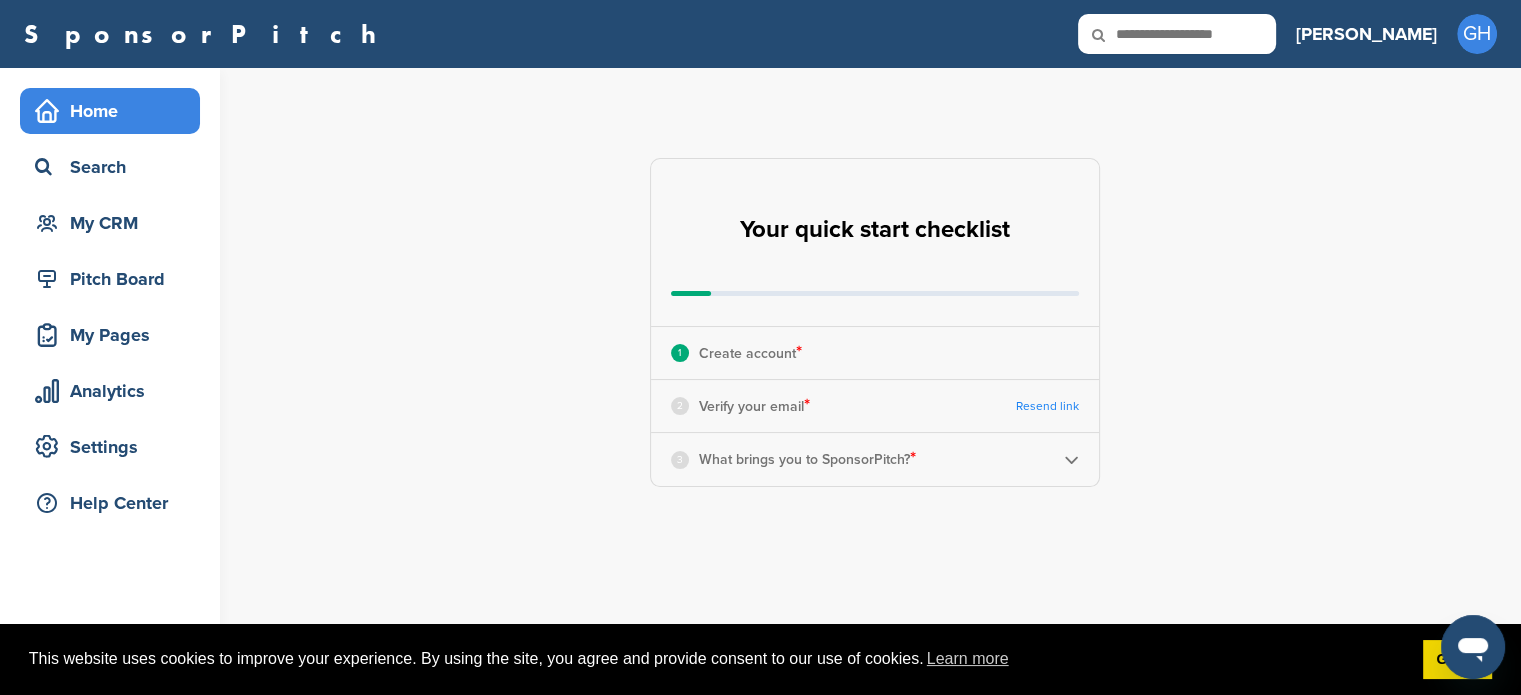 click at bounding box center [1071, 459] 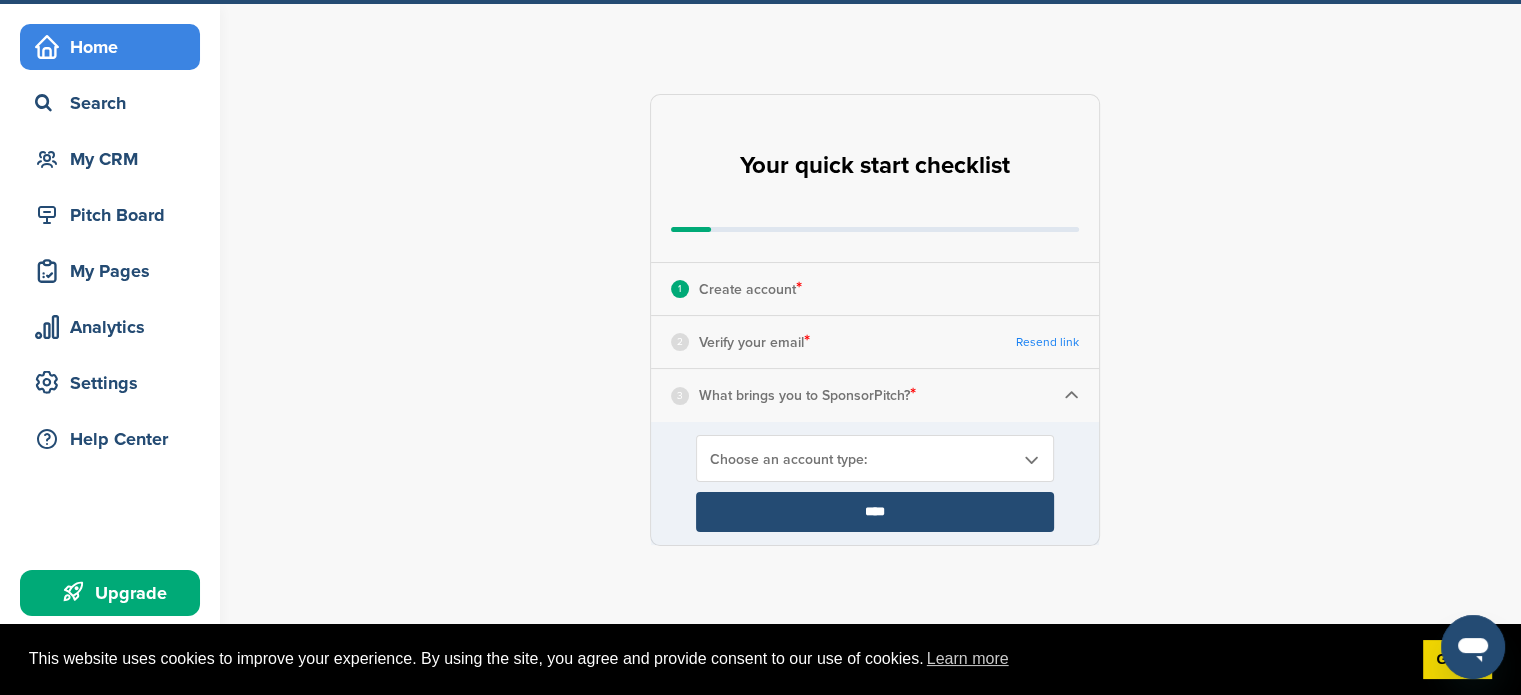 scroll, scrollTop: 100, scrollLeft: 0, axis: vertical 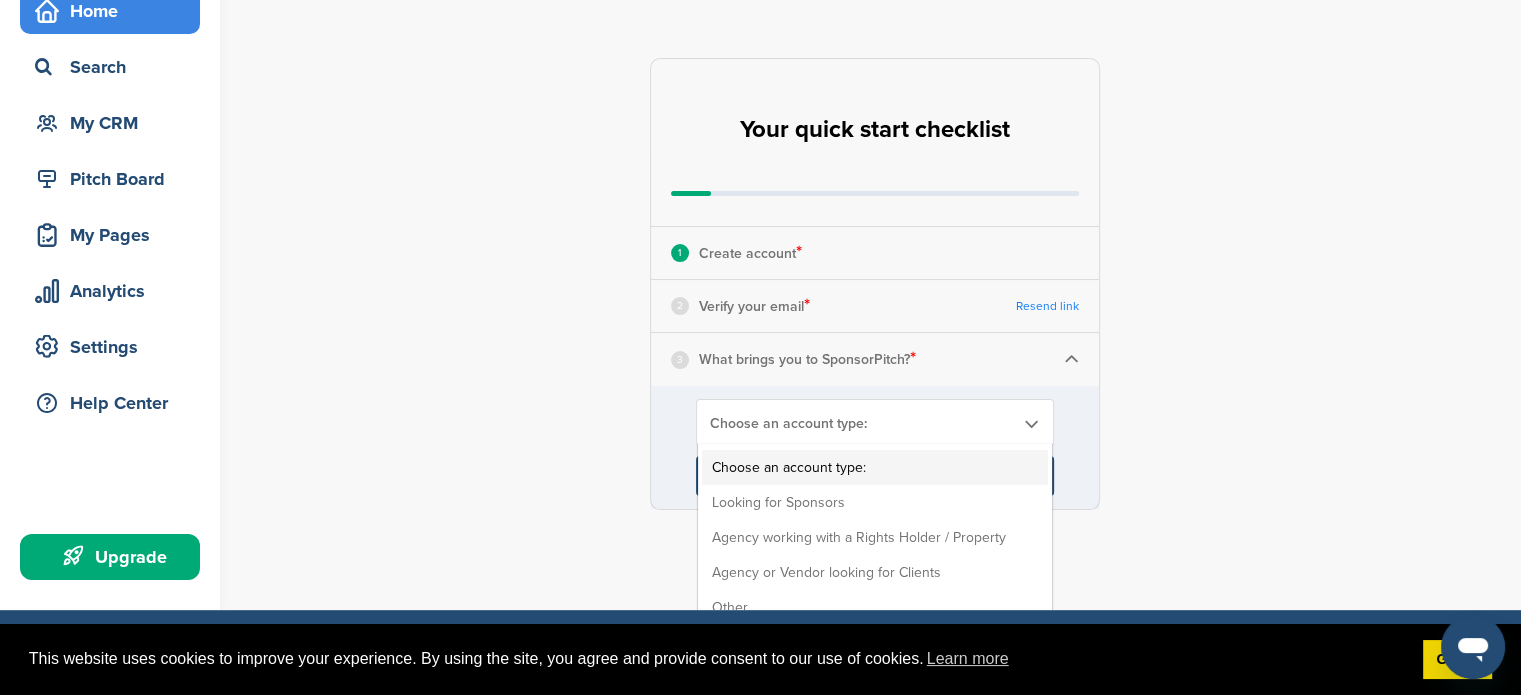 click on "Choose an account type: Choose an account type: Looking for Sponsors Agency working with a Rights Holder / Property Agency or Vendor looking for Clients Other" at bounding box center (875, 422) 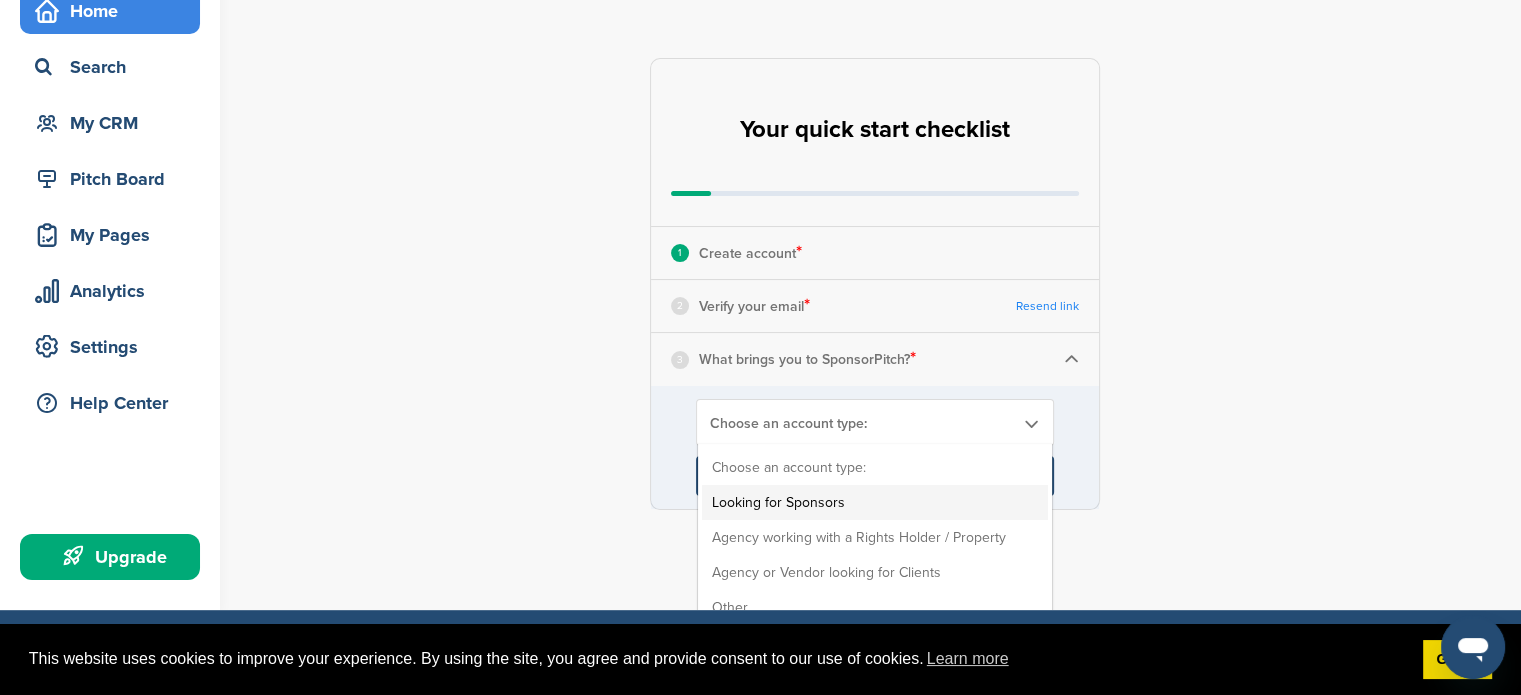 click on "Looking for Sponsors" at bounding box center [875, 502] 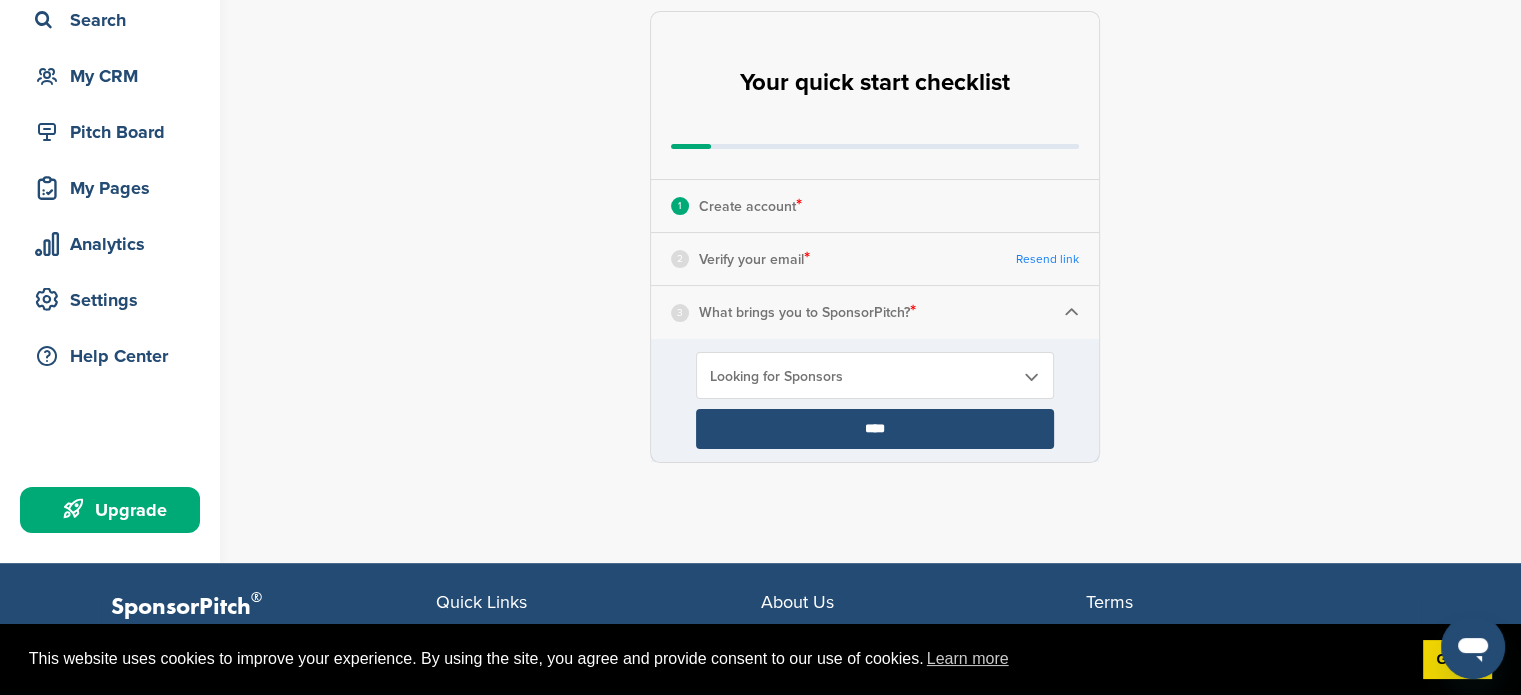 scroll, scrollTop: 0, scrollLeft: 0, axis: both 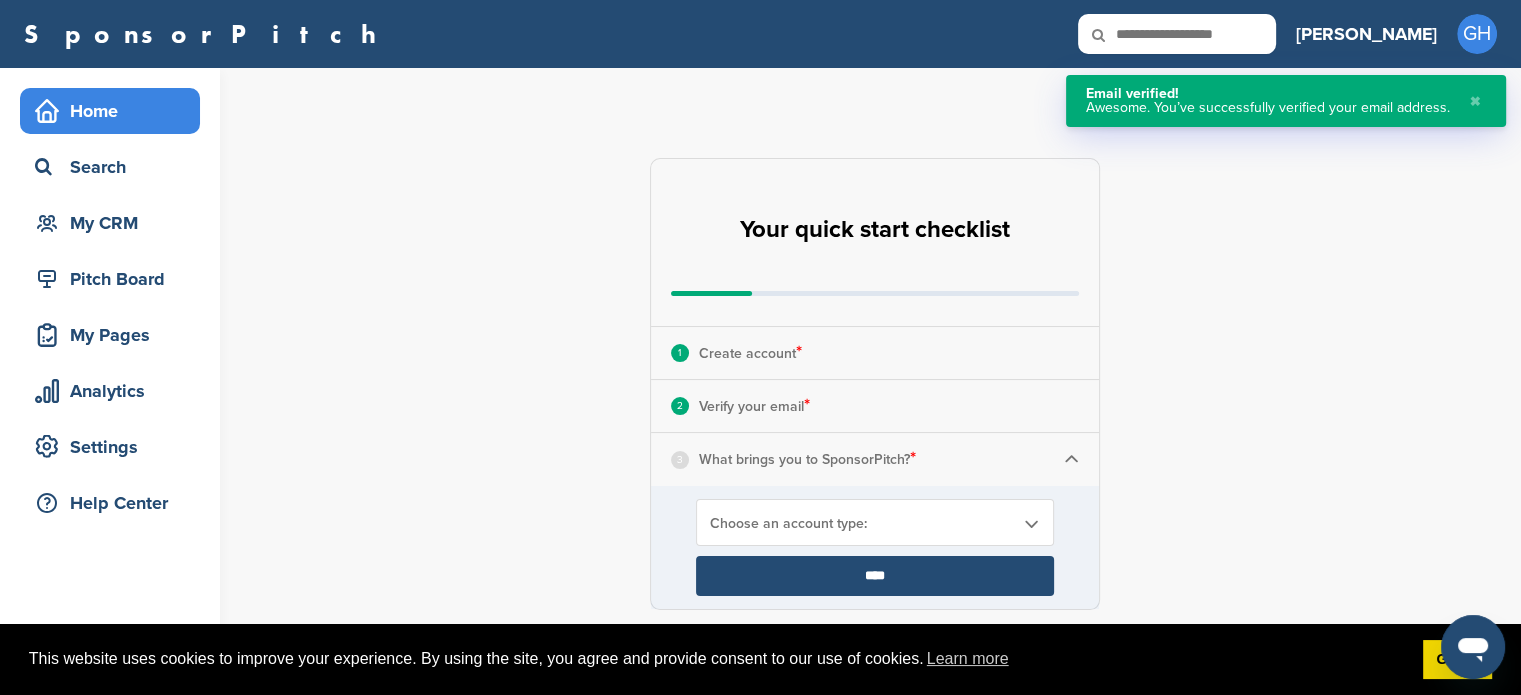 click on "Choose an account type:" at bounding box center [862, 523] 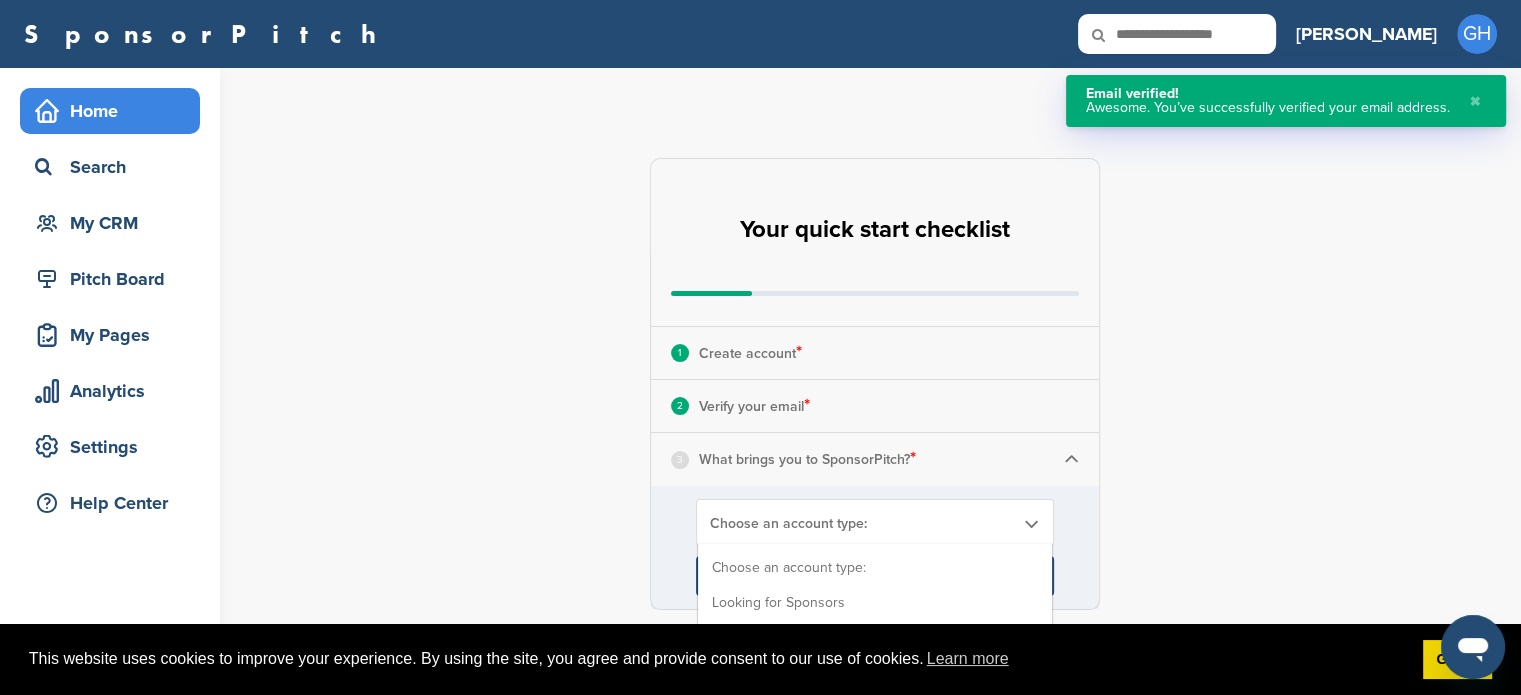 scroll, scrollTop: 200, scrollLeft: 0, axis: vertical 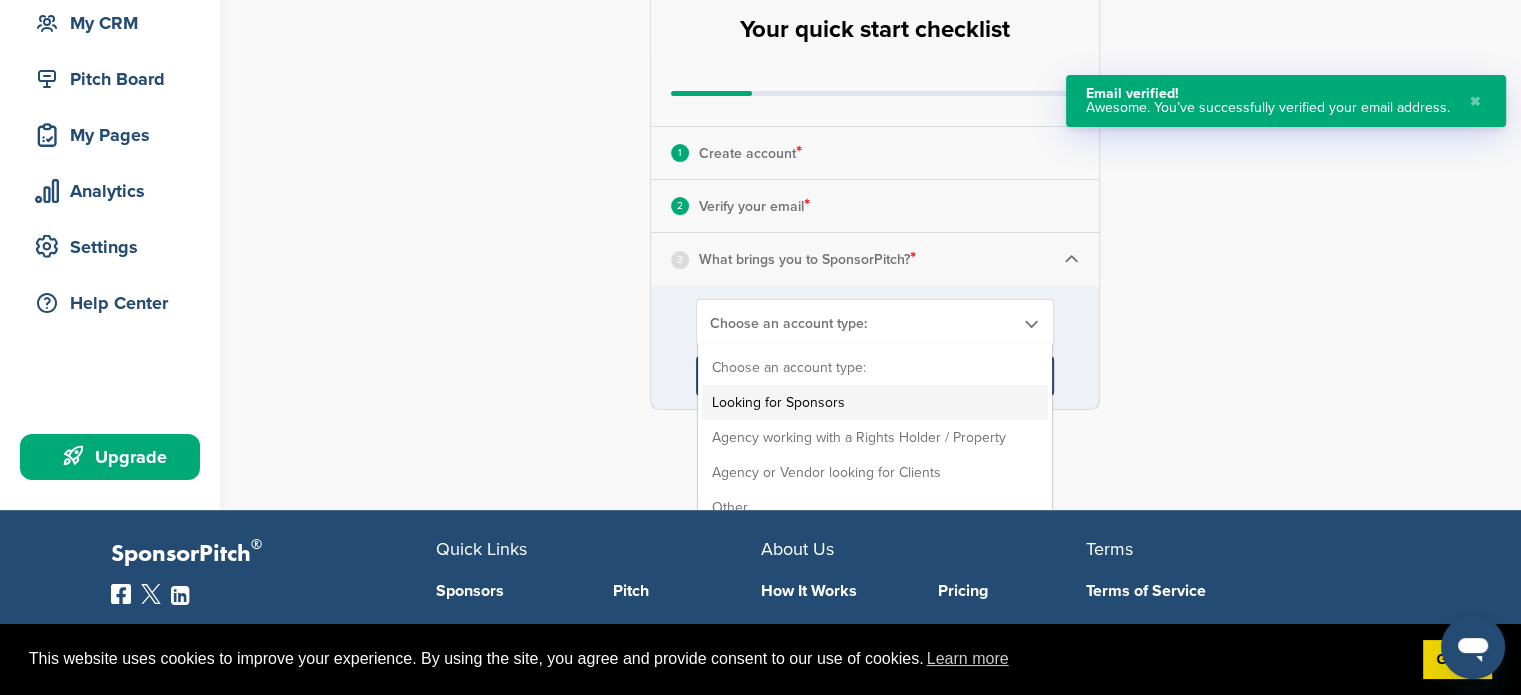 click on "Looking for Sponsors" at bounding box center (875, 402) 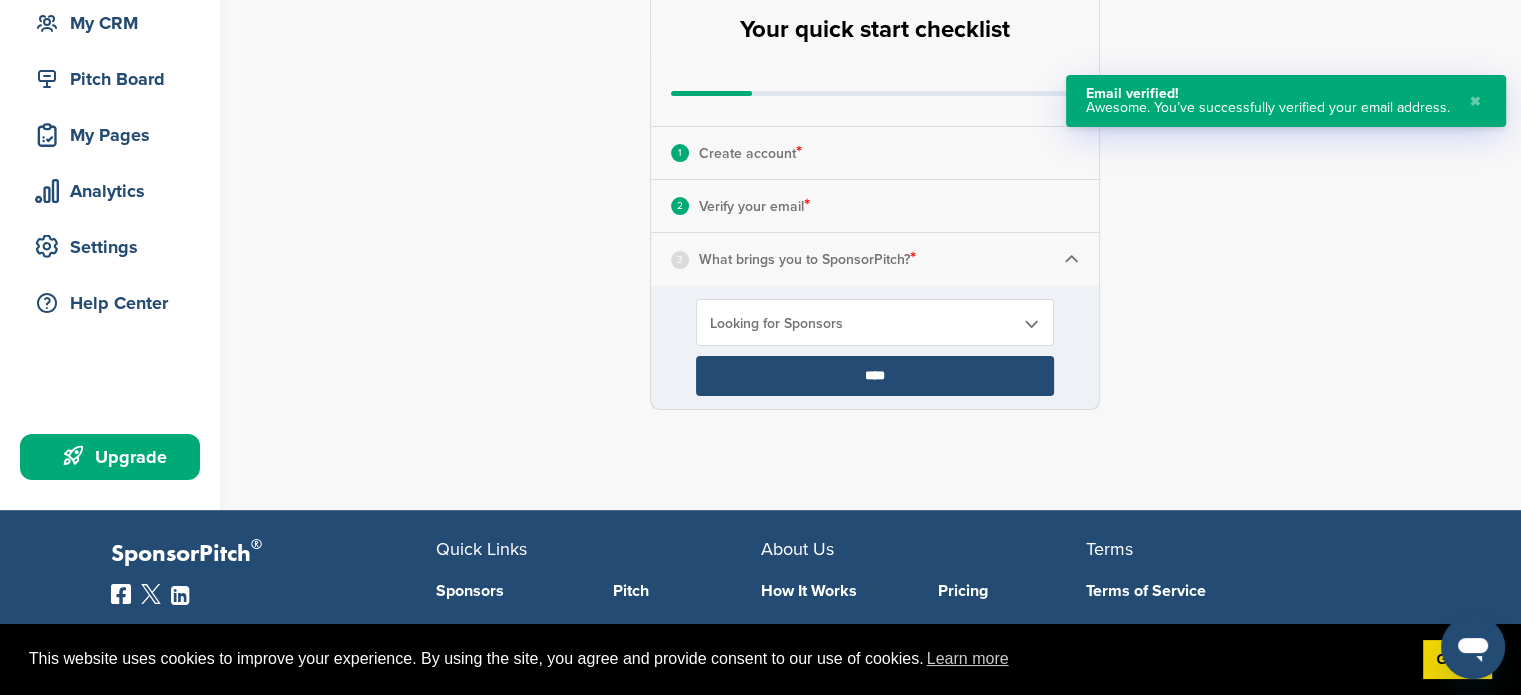 click on "****" at bounding box center [875, 376] 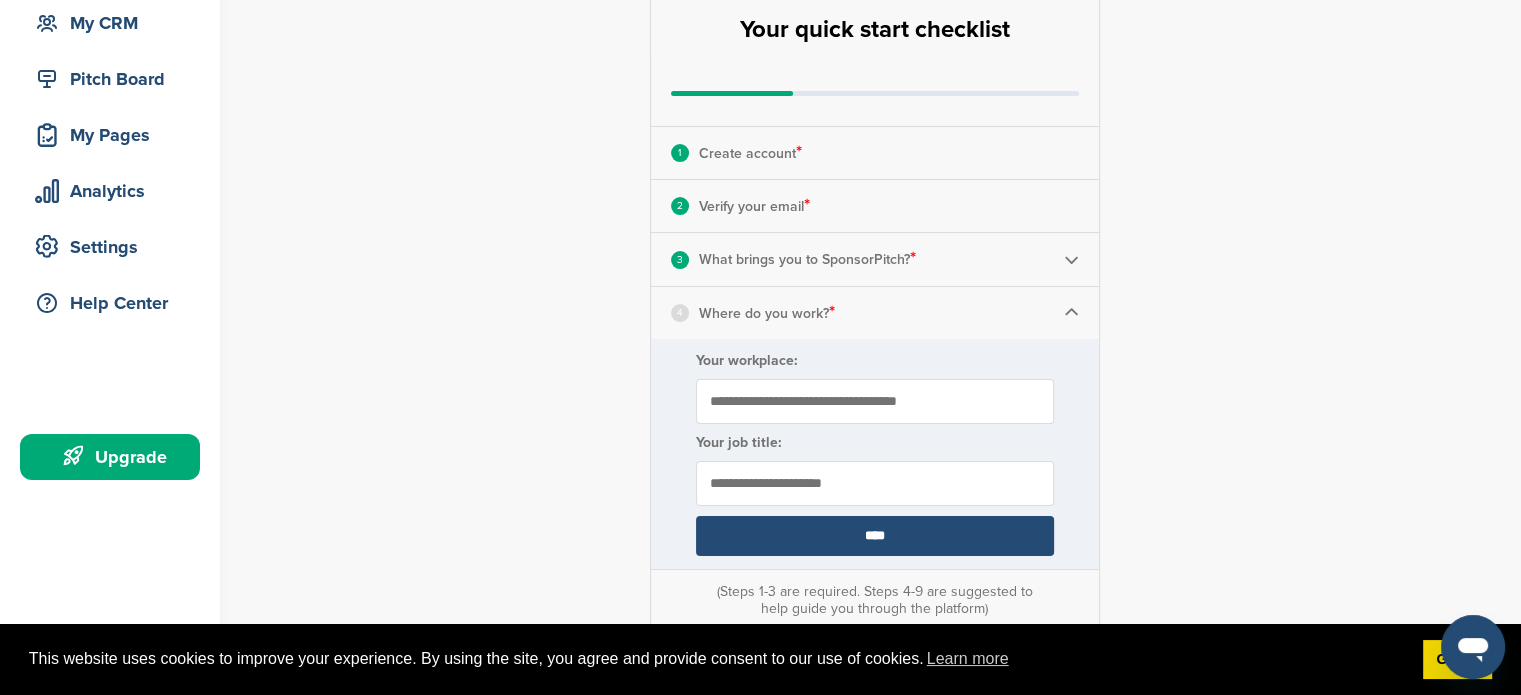 click on "Your workplace:" at bounding box center [875, 401] 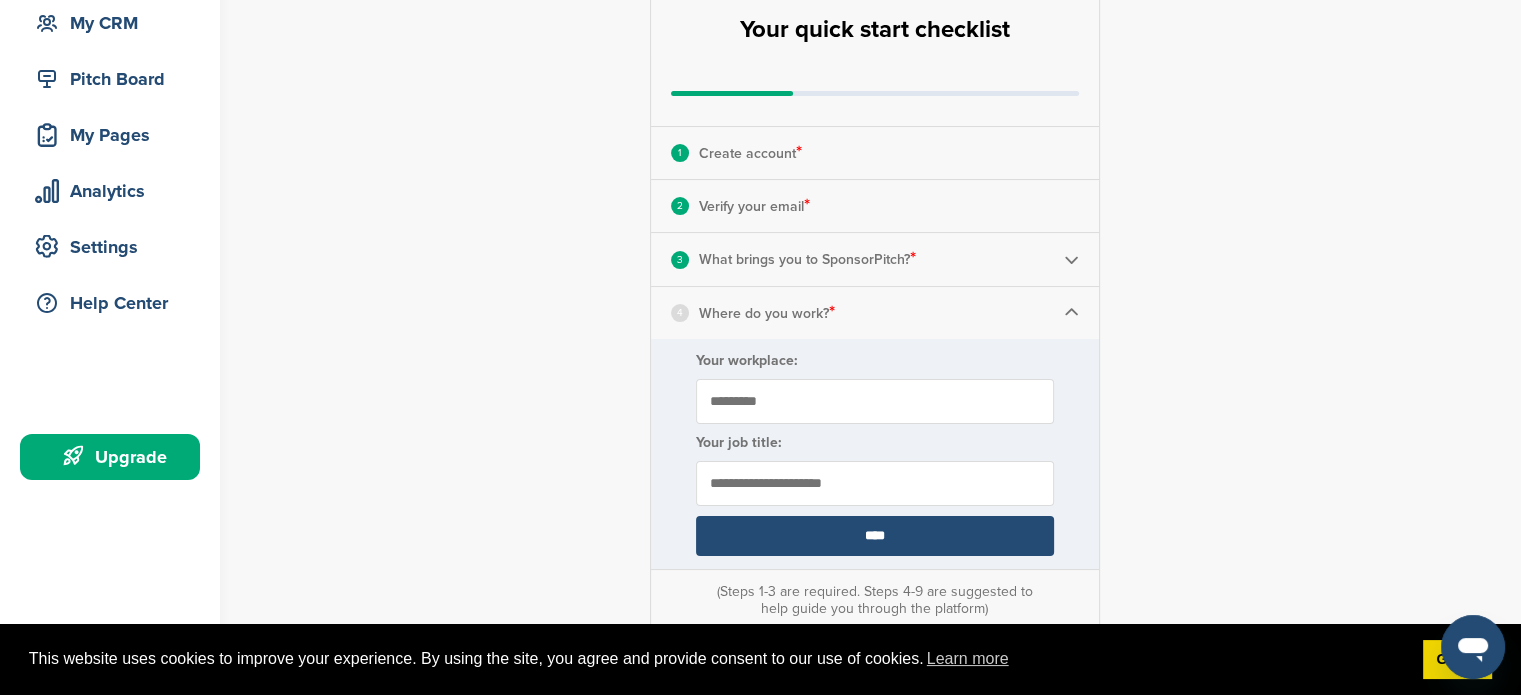 type on "*********" 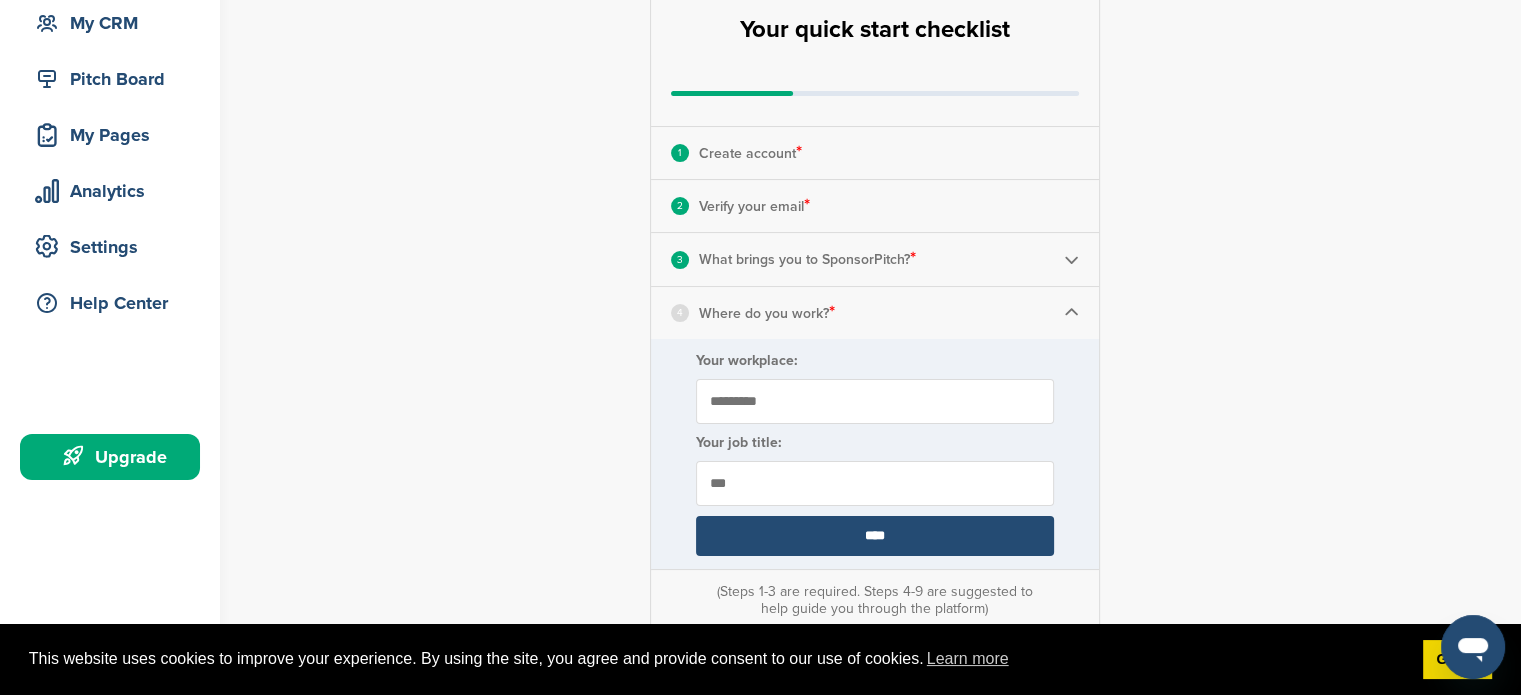 type on "***" 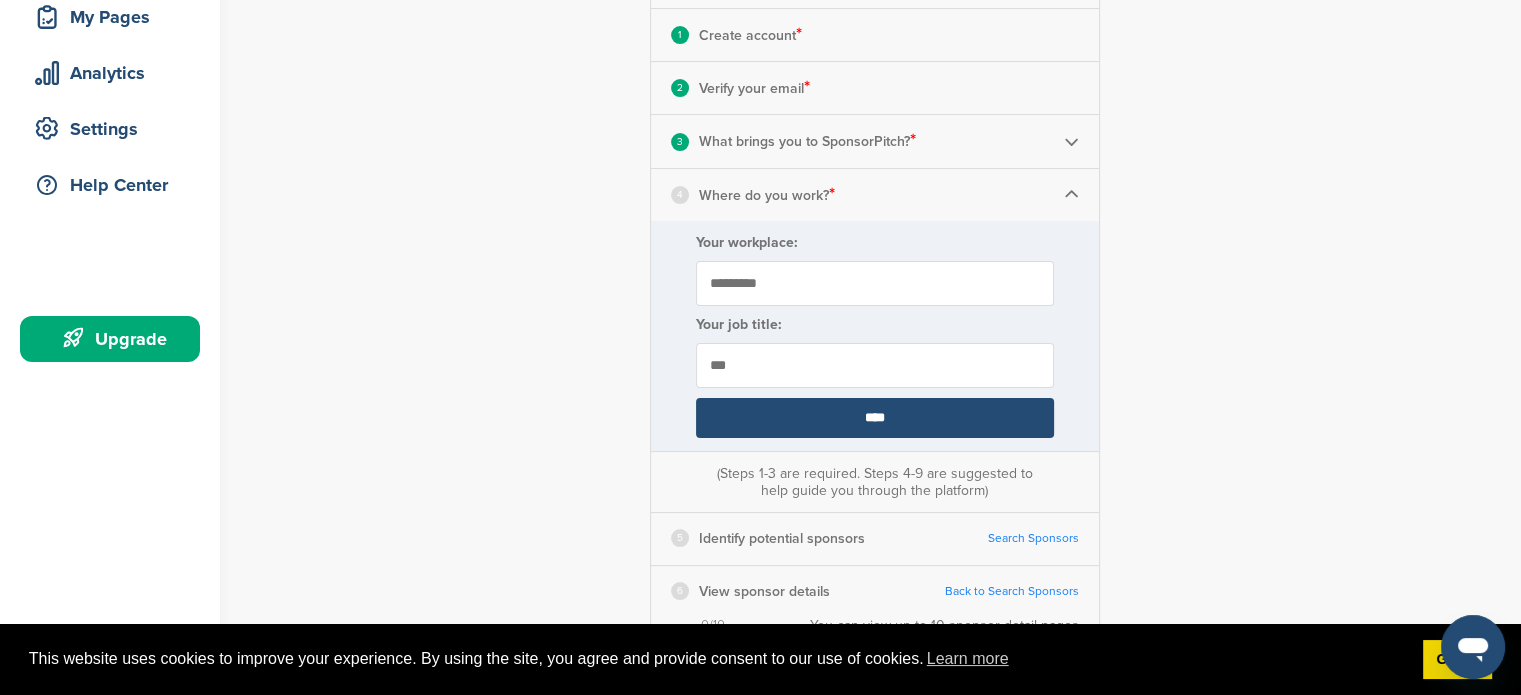 scroll, scrollTop: 400, scrollLeft: 0, axis: vertical 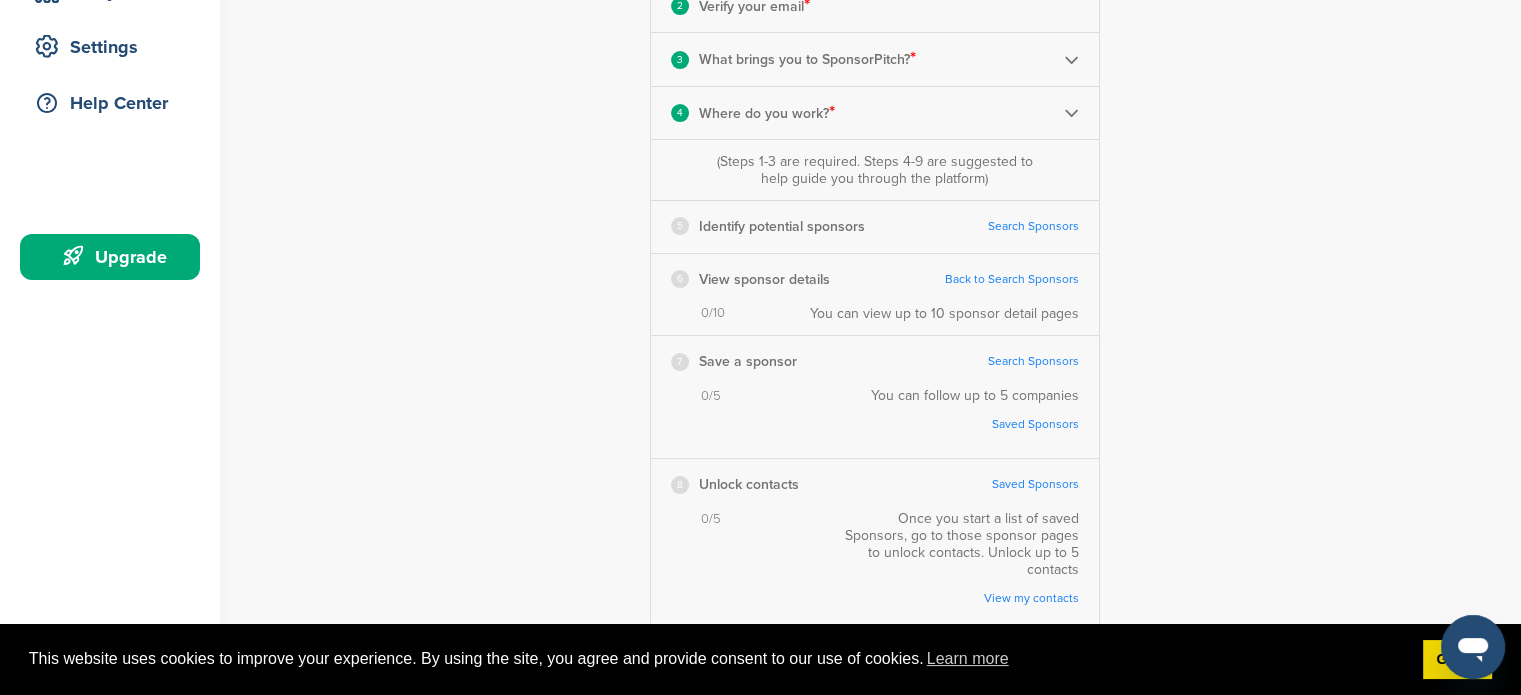 click on "7
Save a sponsor
Search Sponsors
Complete Steps 1-3 First" at bounding box center (875, 361) 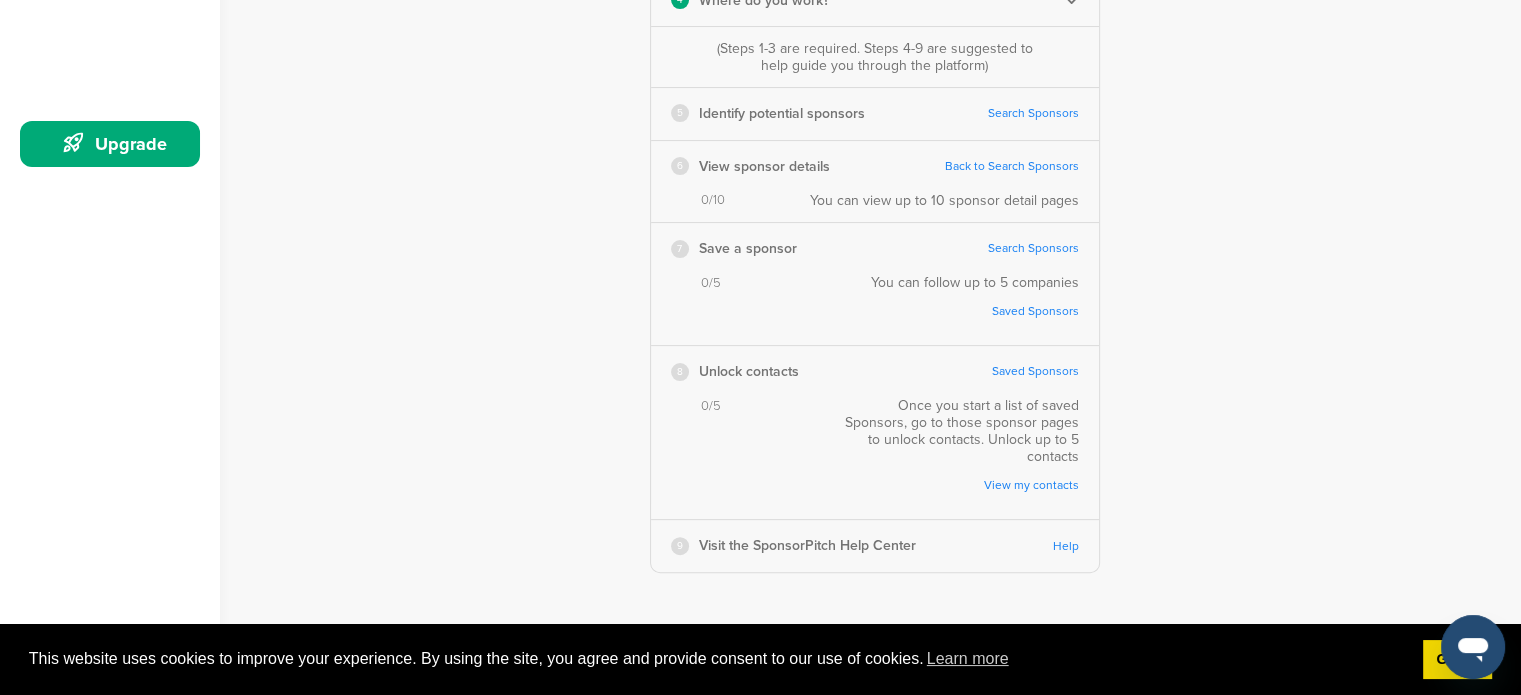 scroll, scrollTop: 400, scrollLeft: 0, axis: vertical 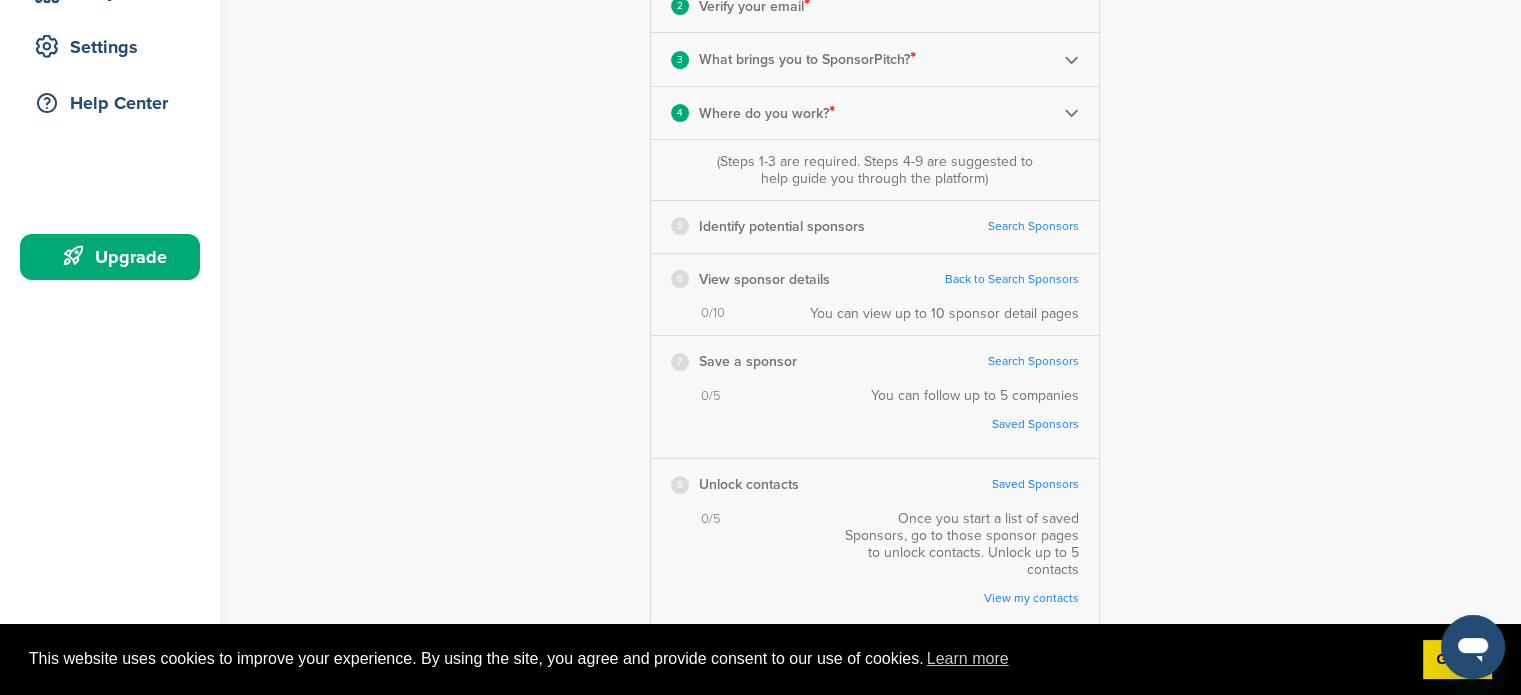 click on "Search Sponsors" at bounding box center [1033, 226] 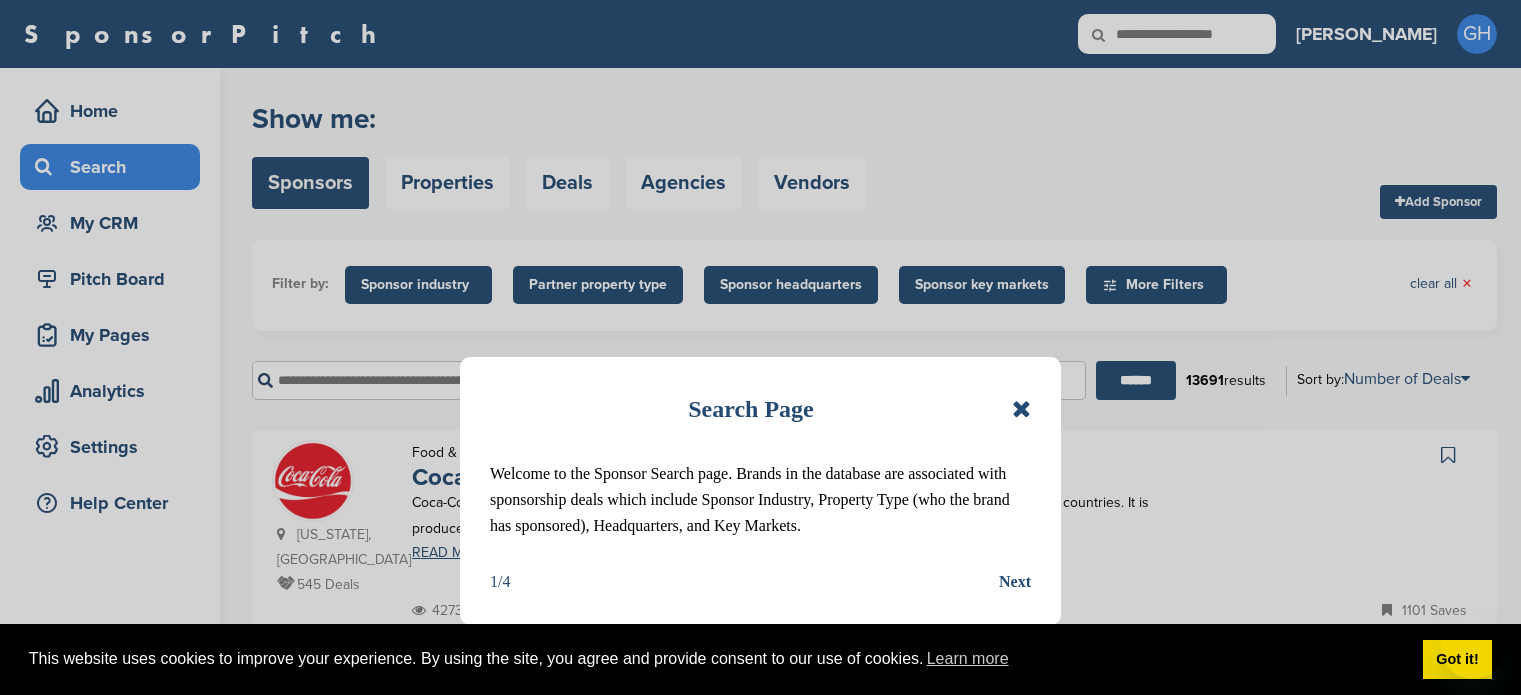 scroll, scrollTop: 0, scrollLeft: 0, axis: both 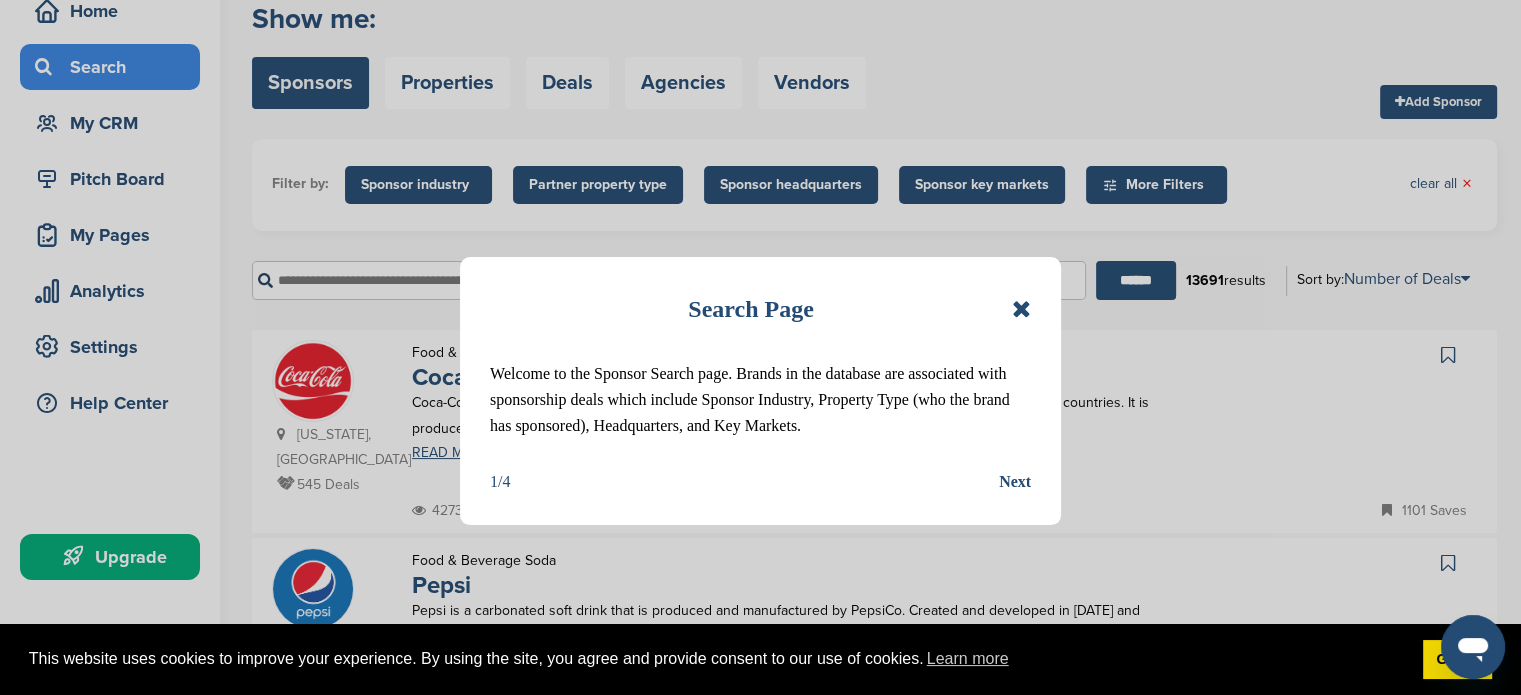 click at bounding box center (1021, 309) 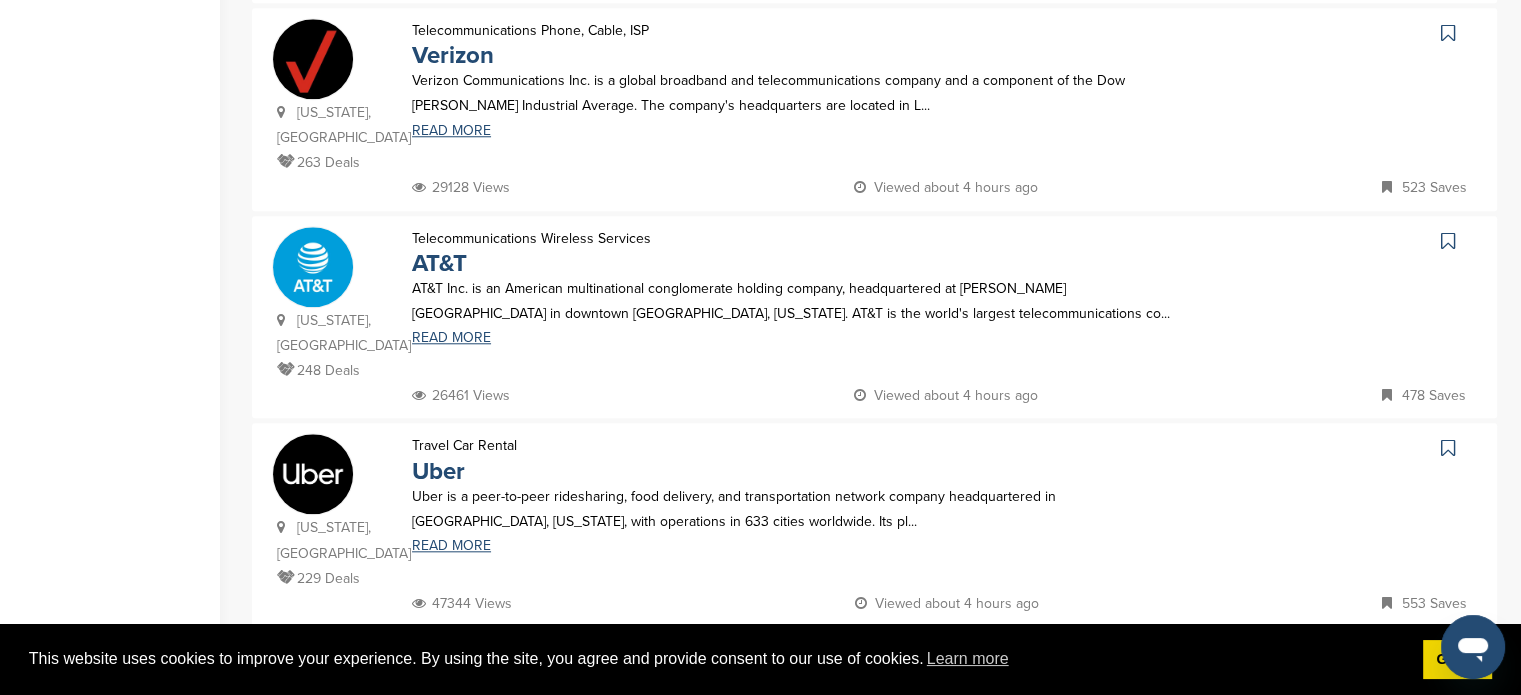 scroll, scrollTop: 1900, scrollLeft: 0, axis: vertical 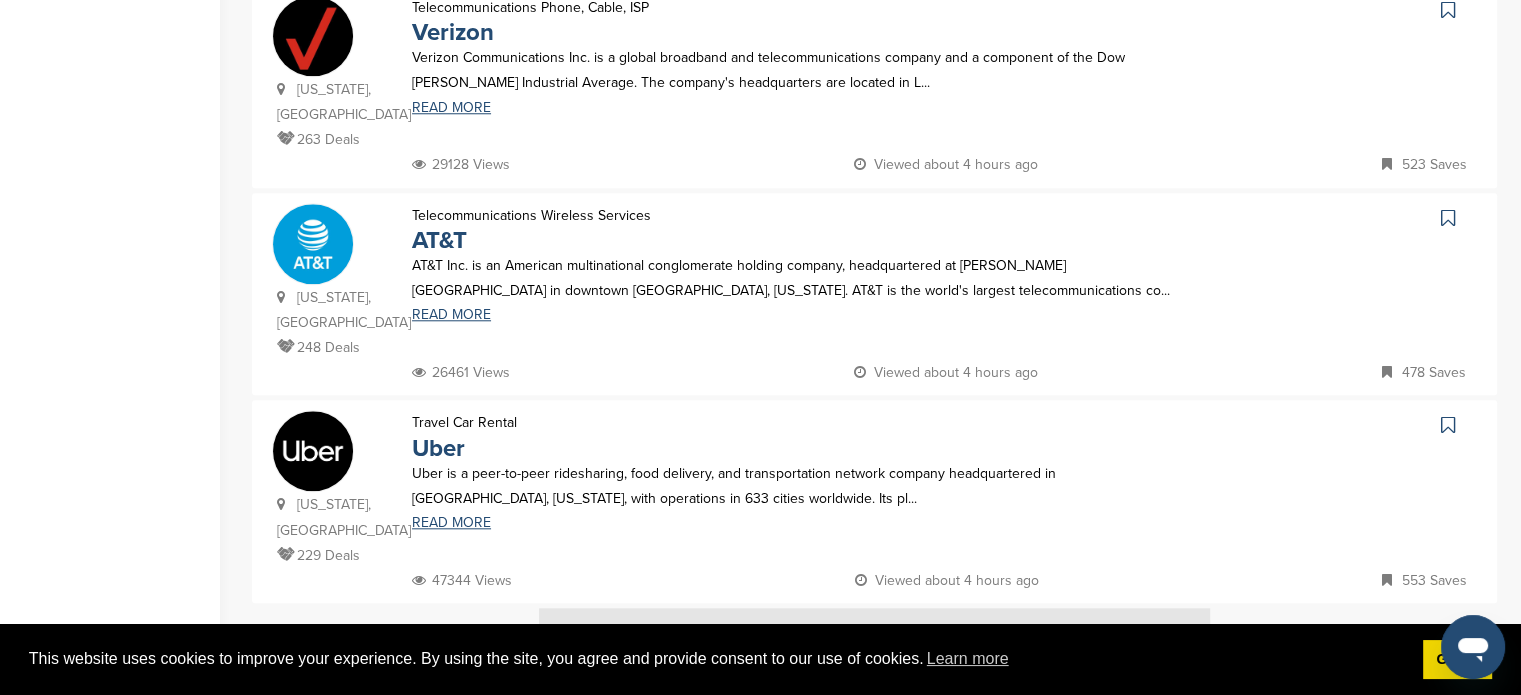 click at bounding box center (874, 645) 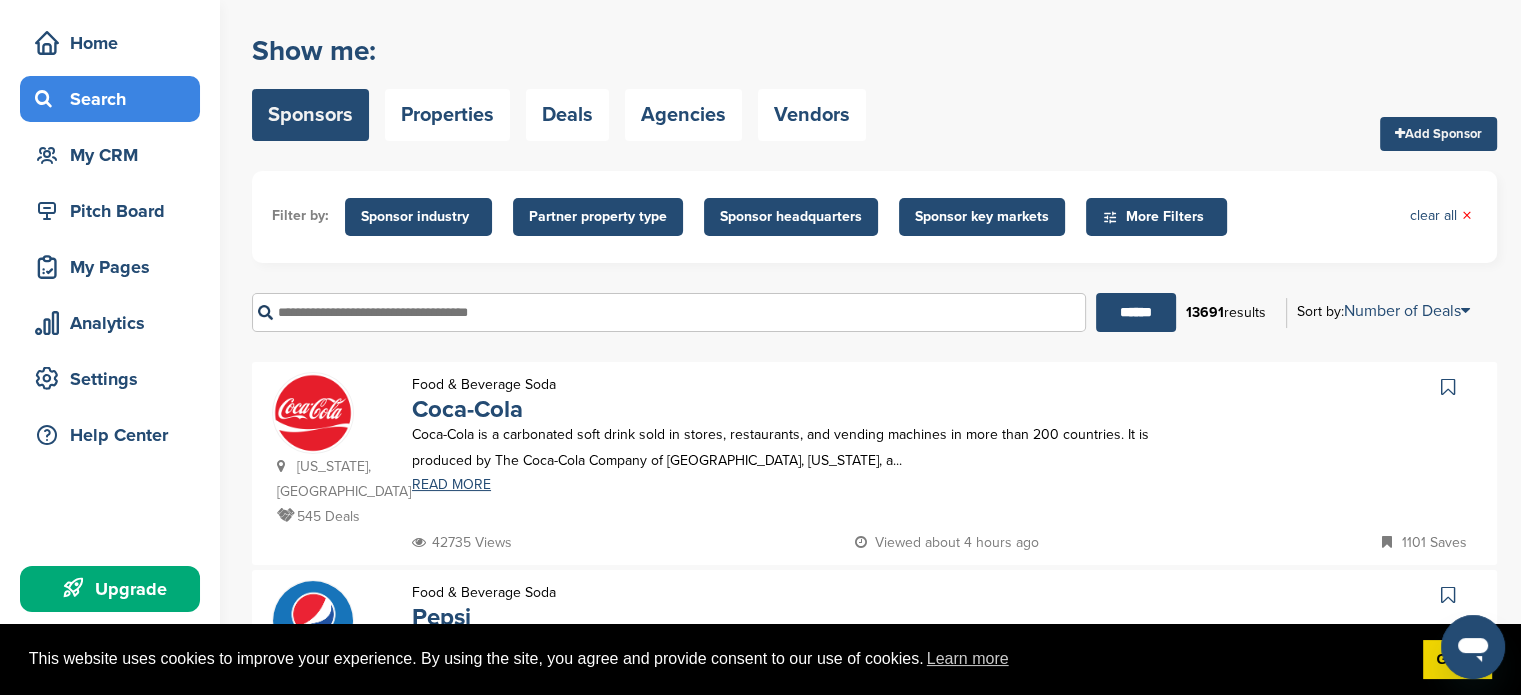scroll, scrollTop: 0, scrollLeft: 0, axis: both 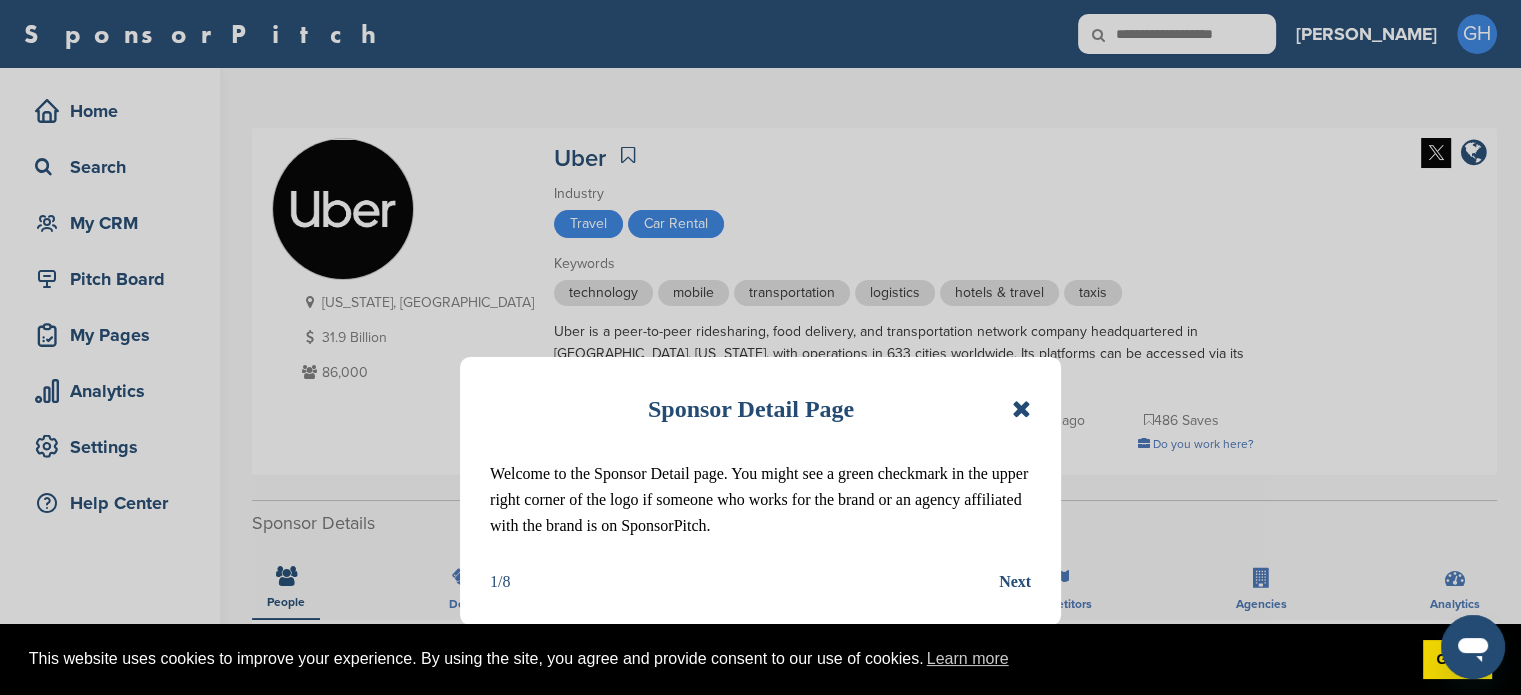 click at bounding box center (1021, 409) 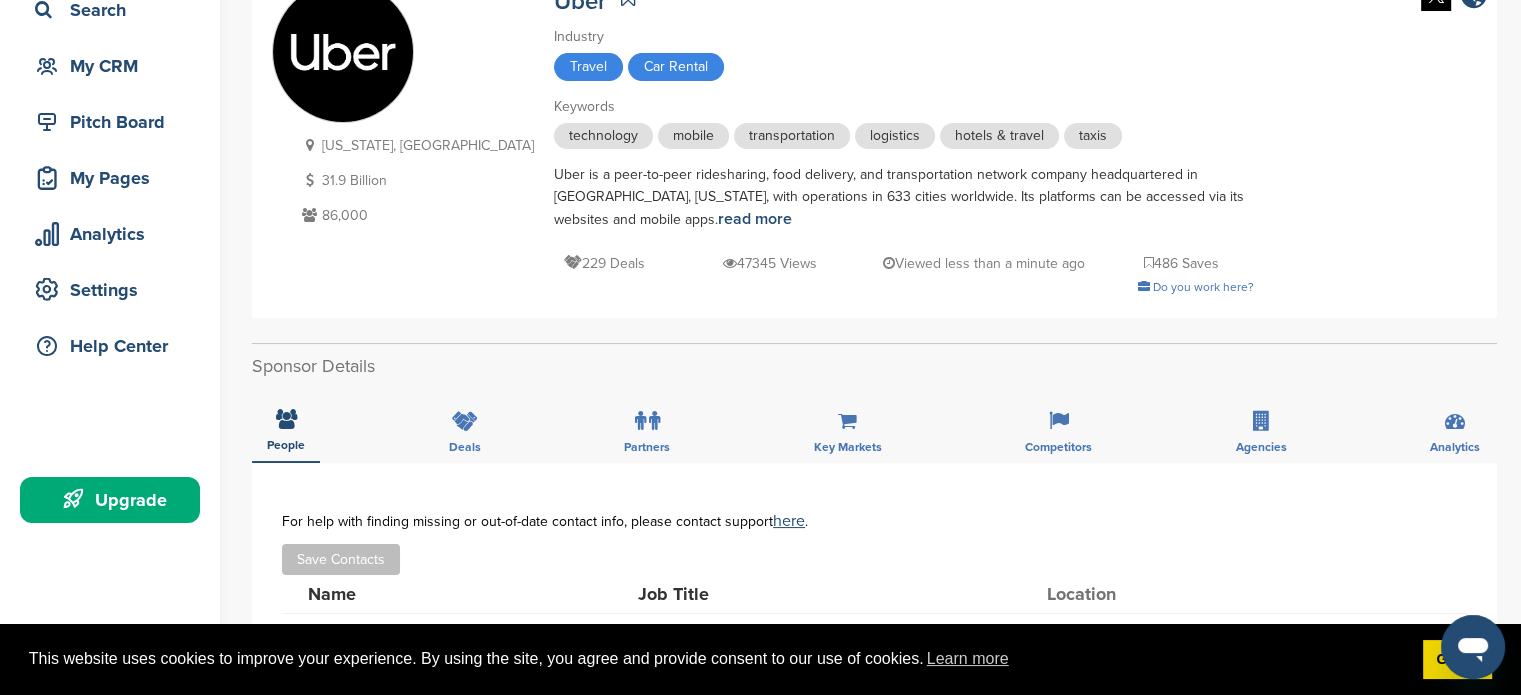 scroll, scrollTop: 0, scrollLeft: 0, axis: both 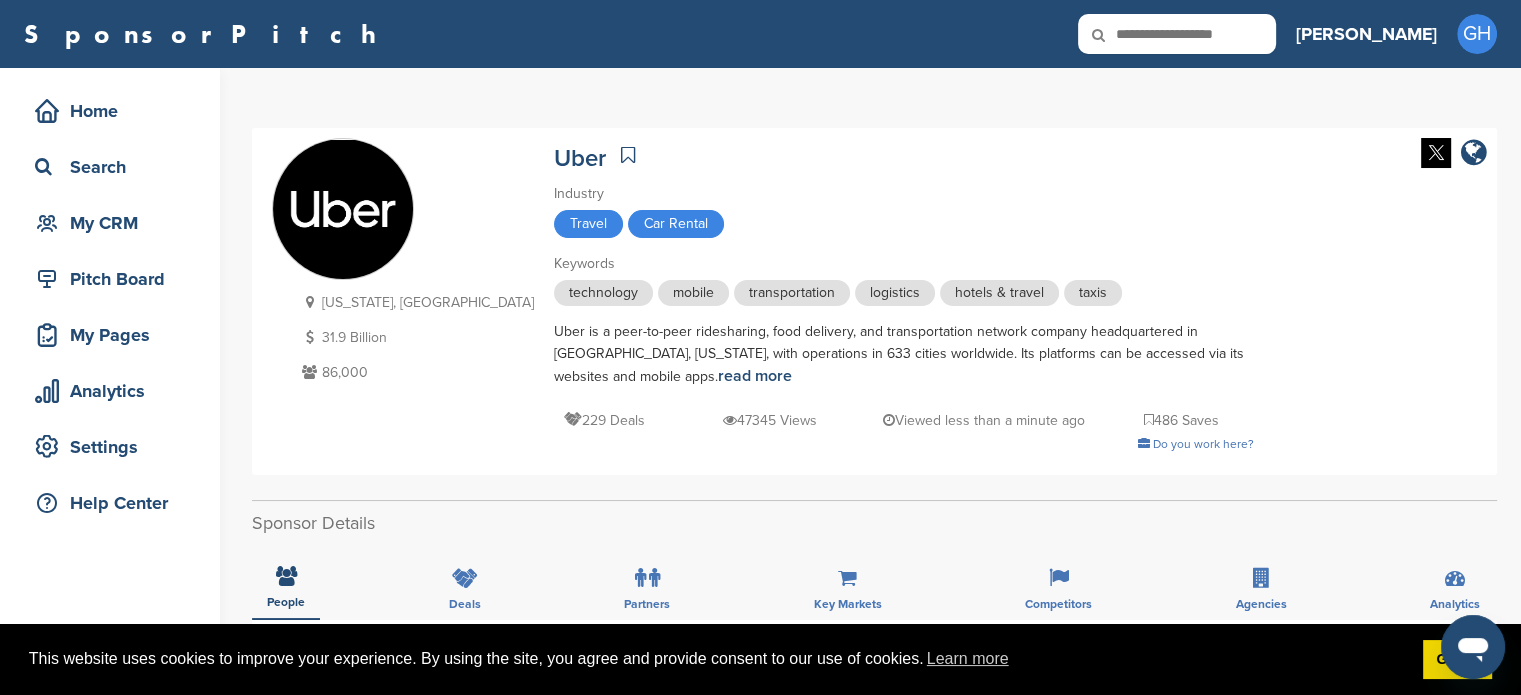 click at bounding box center (628, 155) 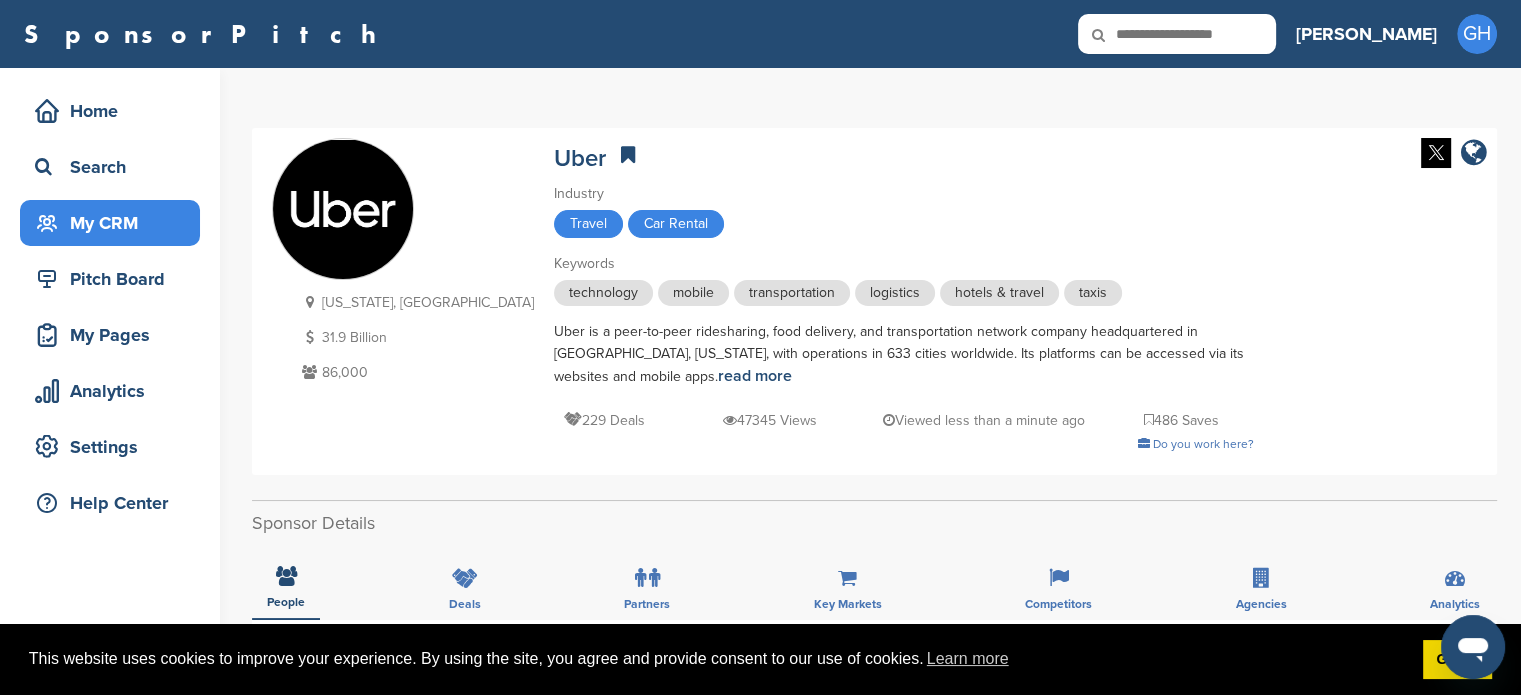 click on "My CRM" at bounding box center (115, 223) 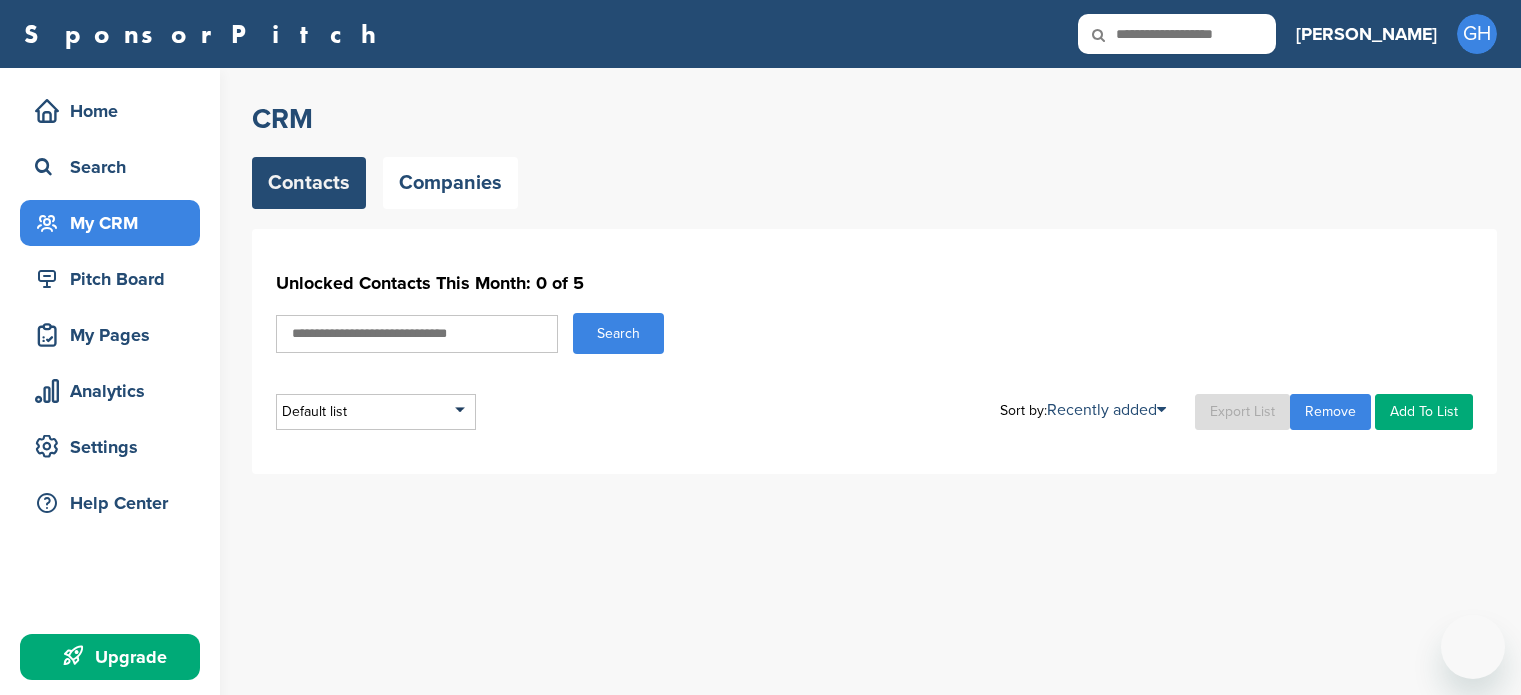 scroll, scrollTop: 0, scrollLeft: 0, axis: both 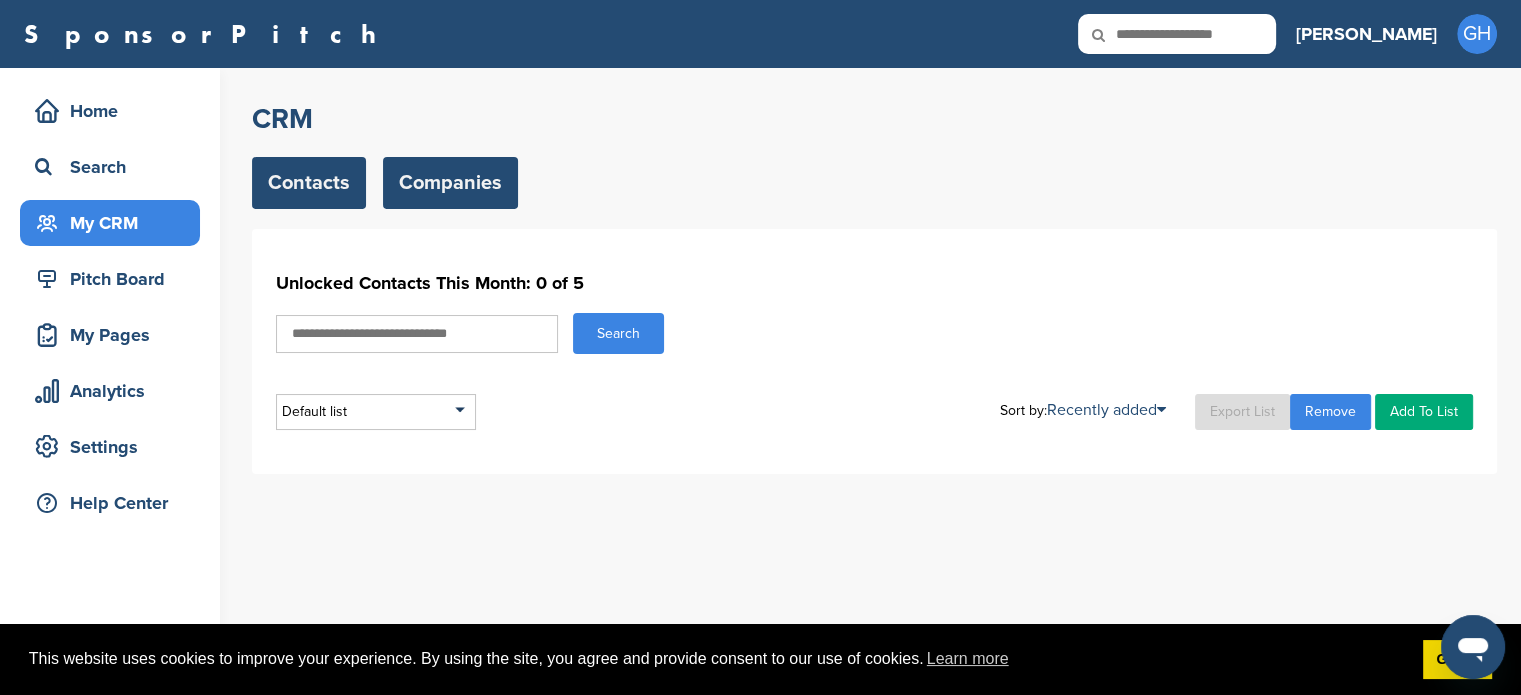 click on "Companies" at bounding box center (450, 183) 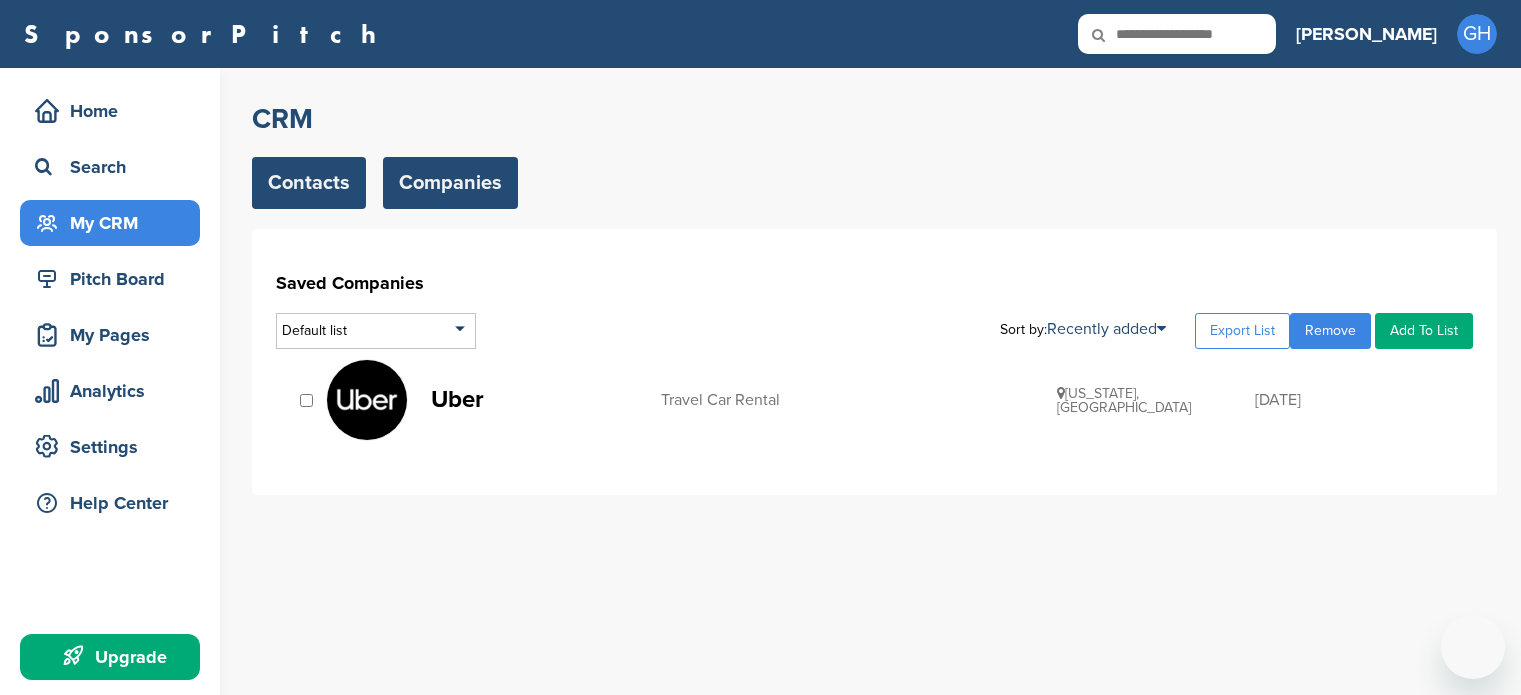 scroll, scrollTop: 0, scrollLeft: 0, axis: both 